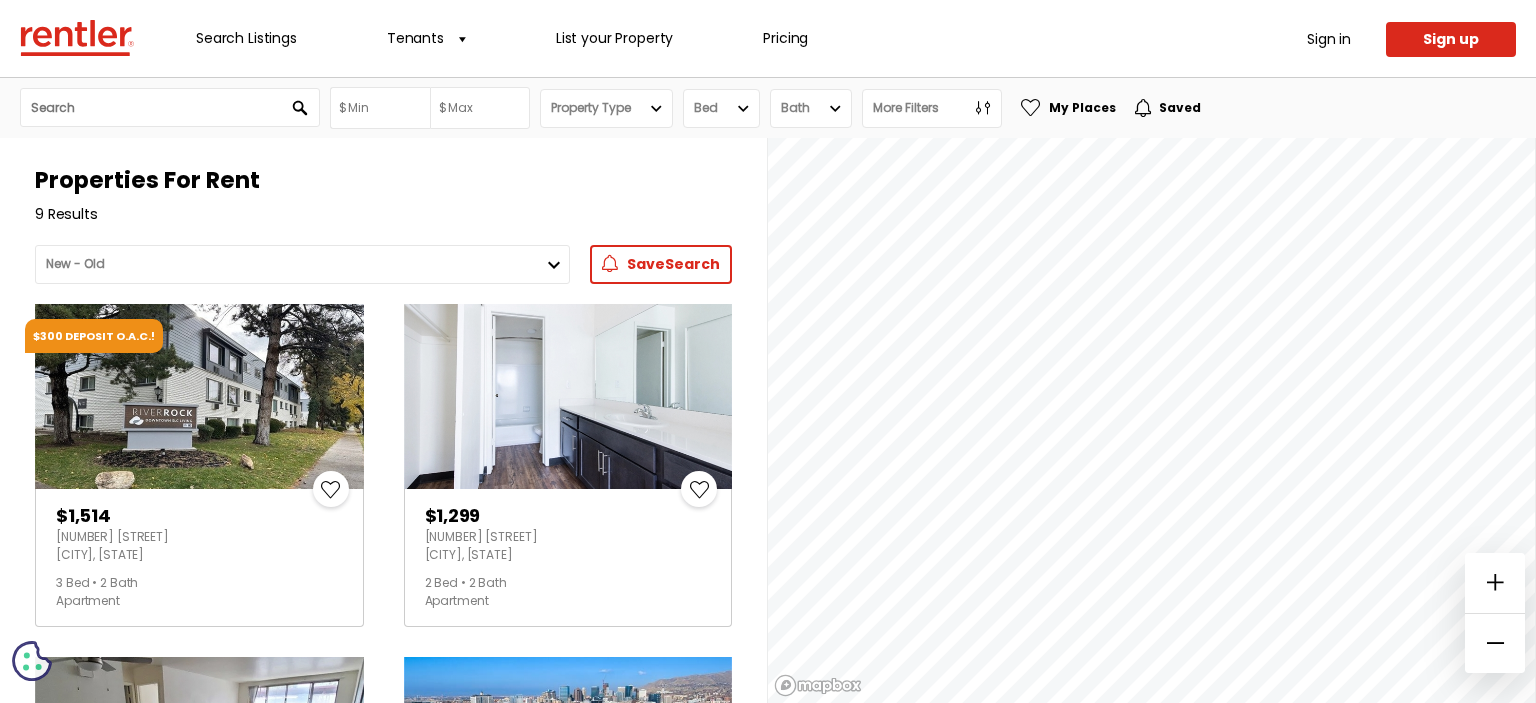 scroll, scrollTop: 0, scrollLeft: 0, axis: both 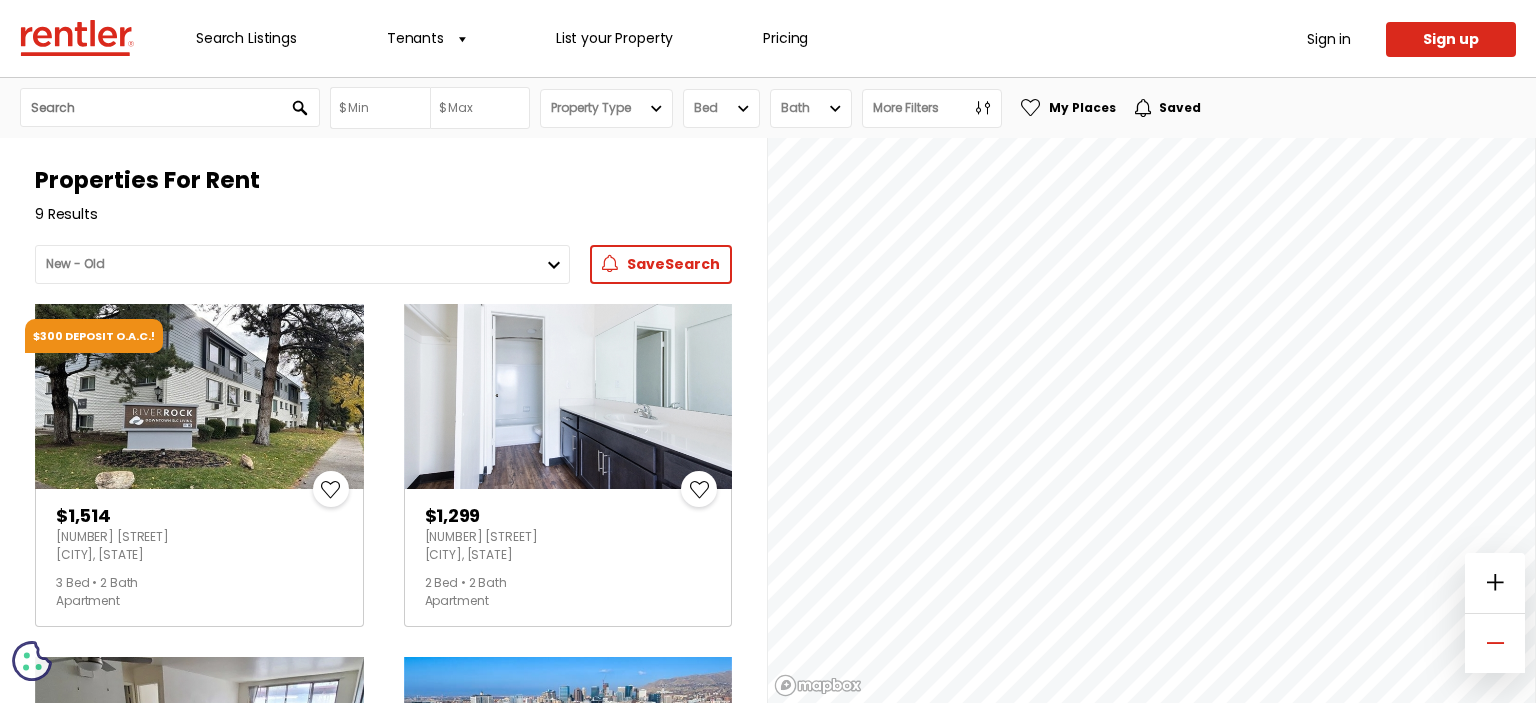 click at bounding box center (1495, 643) 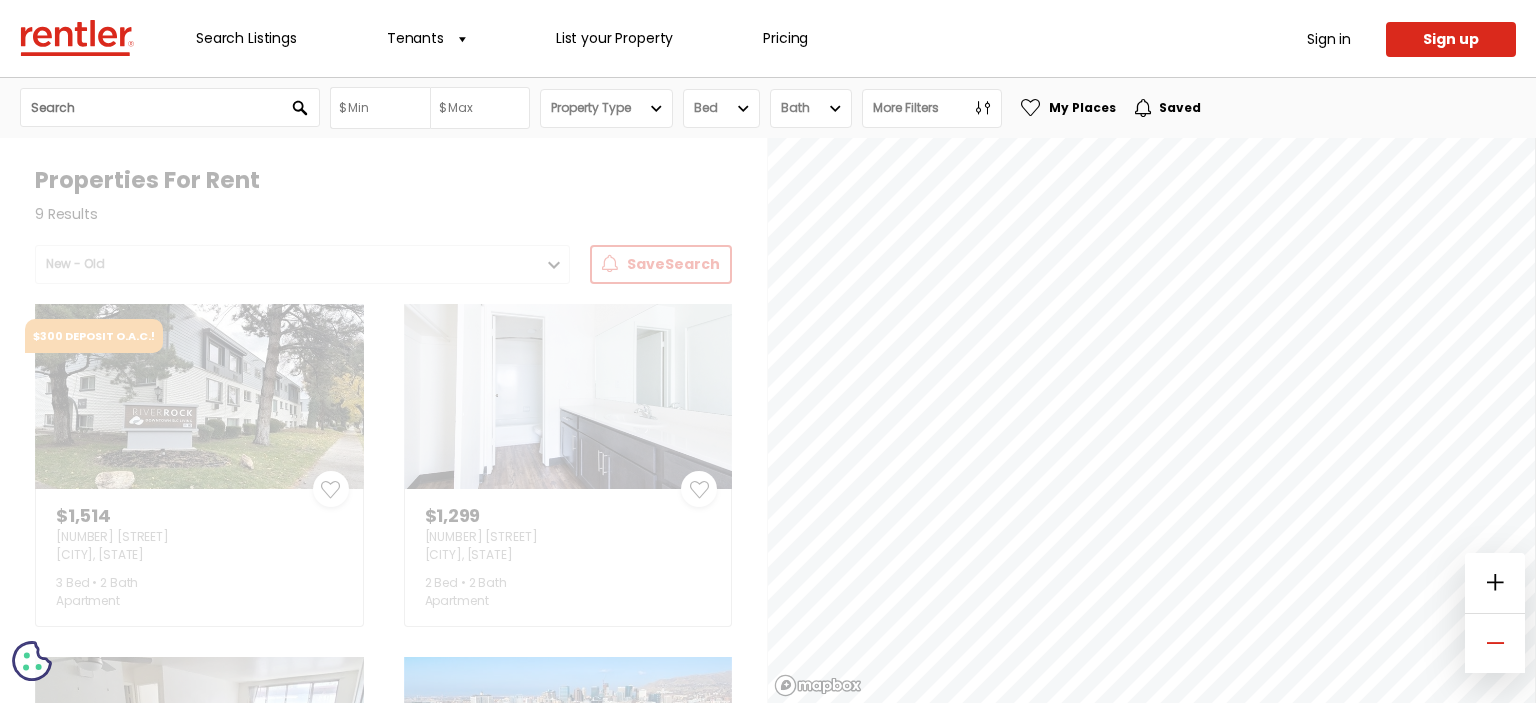 click at bounding box center (1495, 643) 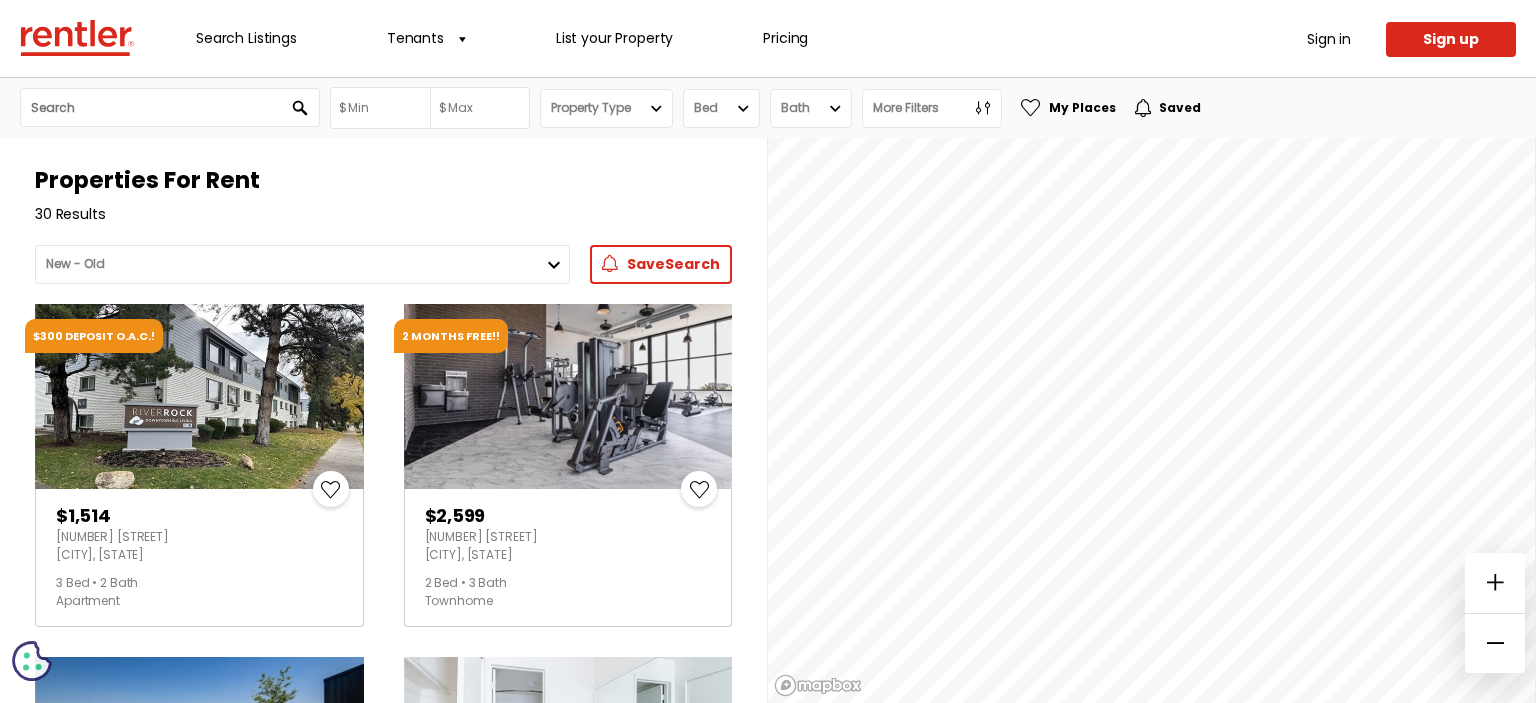 click on "Search
Any Price
$500
$600
$700
$800
$900
$1,000
$1,500
$2,000
$3,000
$4,000
$5,000
Any Price
$500
$600
$700
$800
$900
$1,000
$1,500
$2,000
$3,000
$4,000
$5,000
Property Type
Property Type
House Bed" at bounding box center [768, 390] 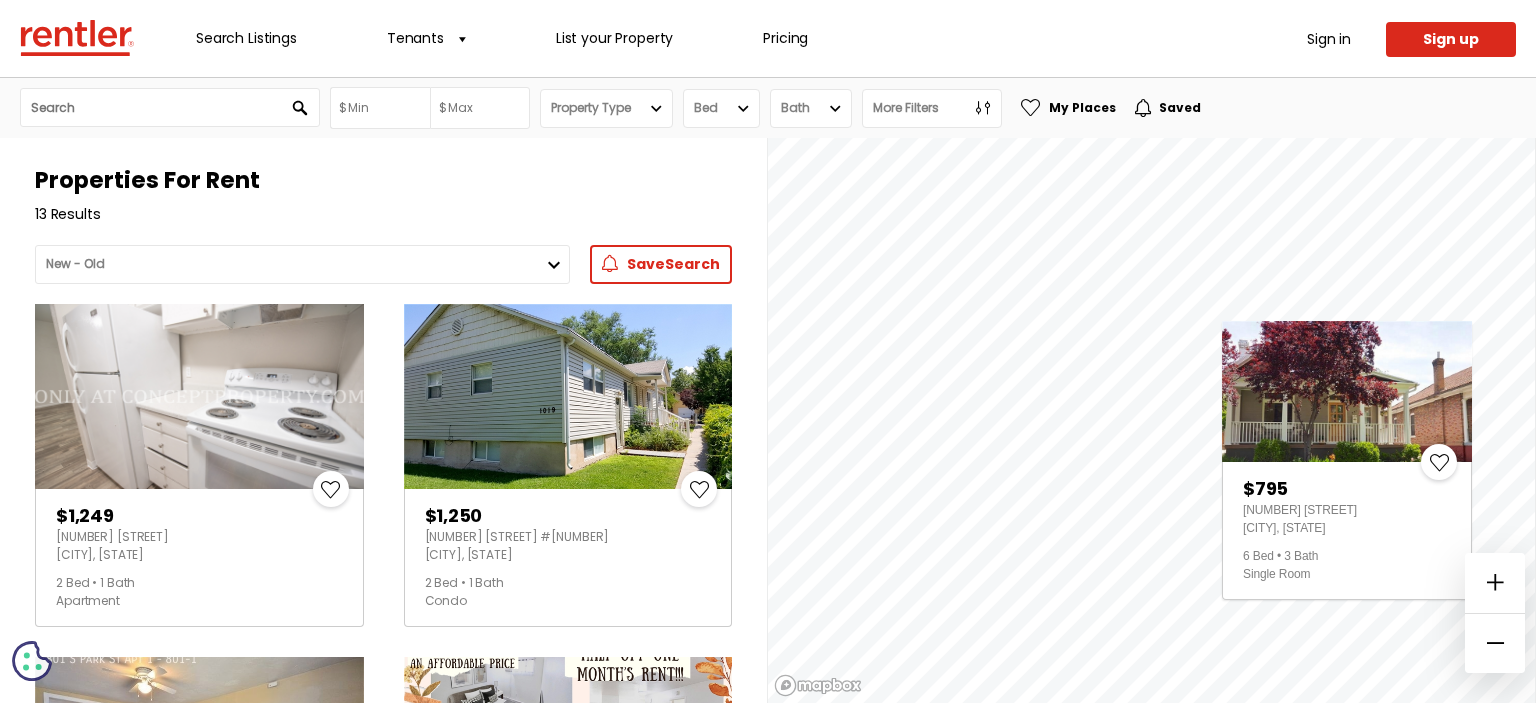 click at bounding box center [1347, 391] 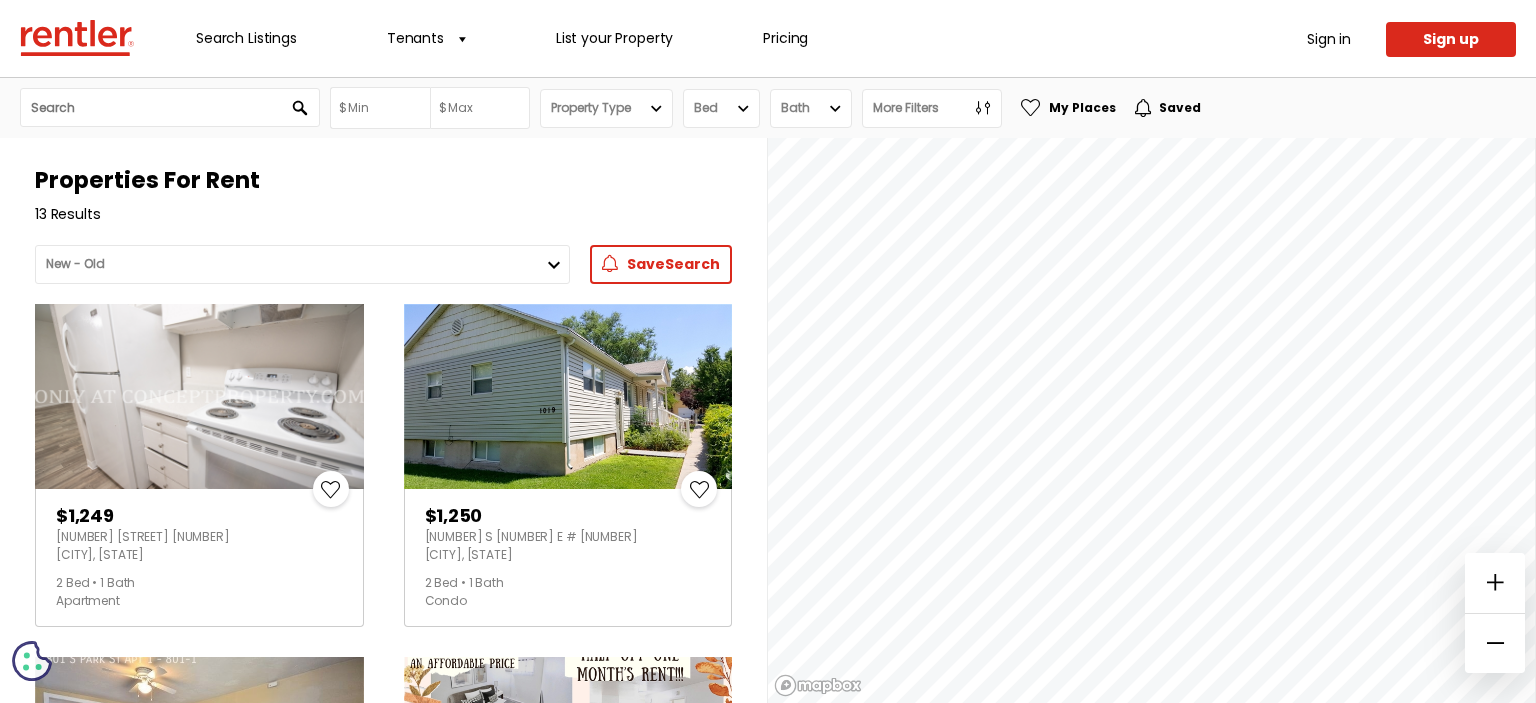 scroll, scrollTop: 0, scrollLeft: 0, axis: both 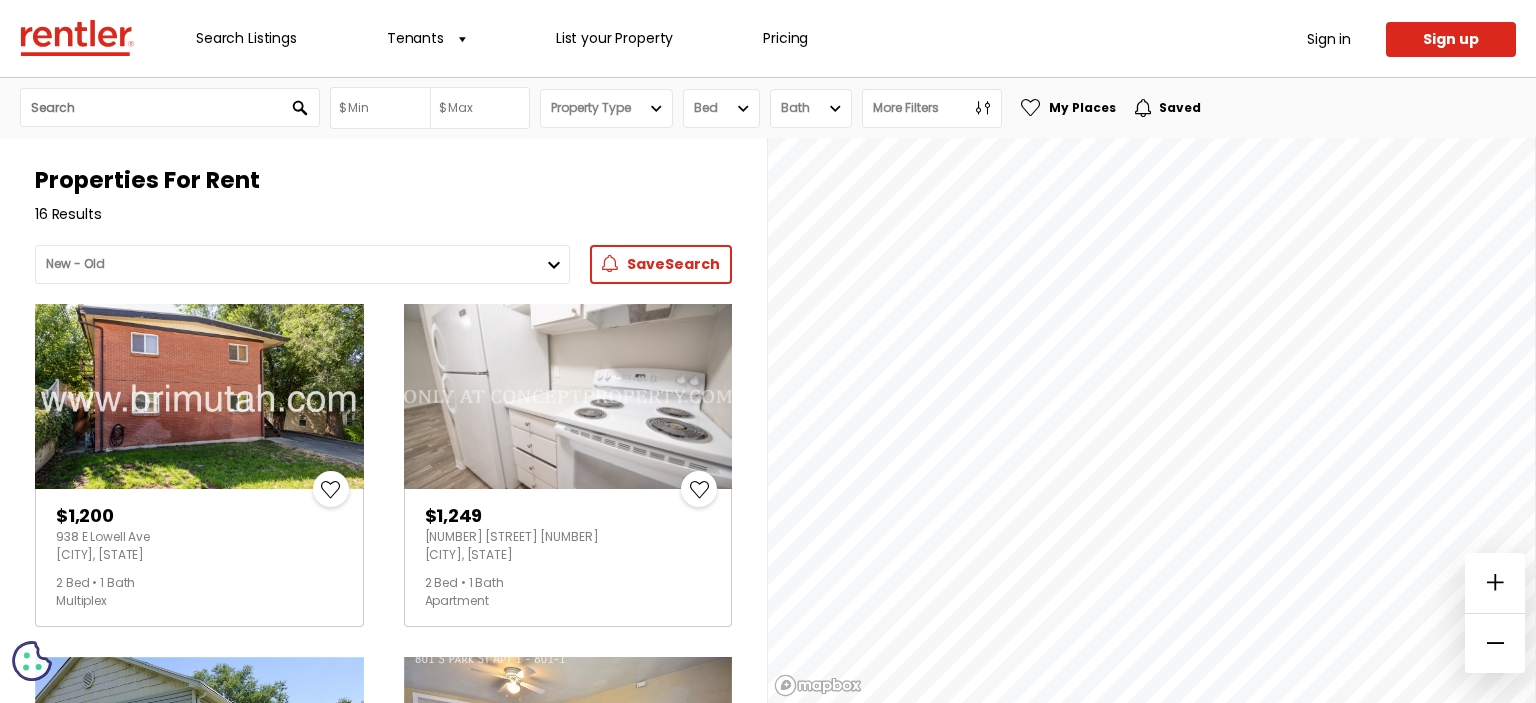 click on "Bed" at bounding box center (721, 108) 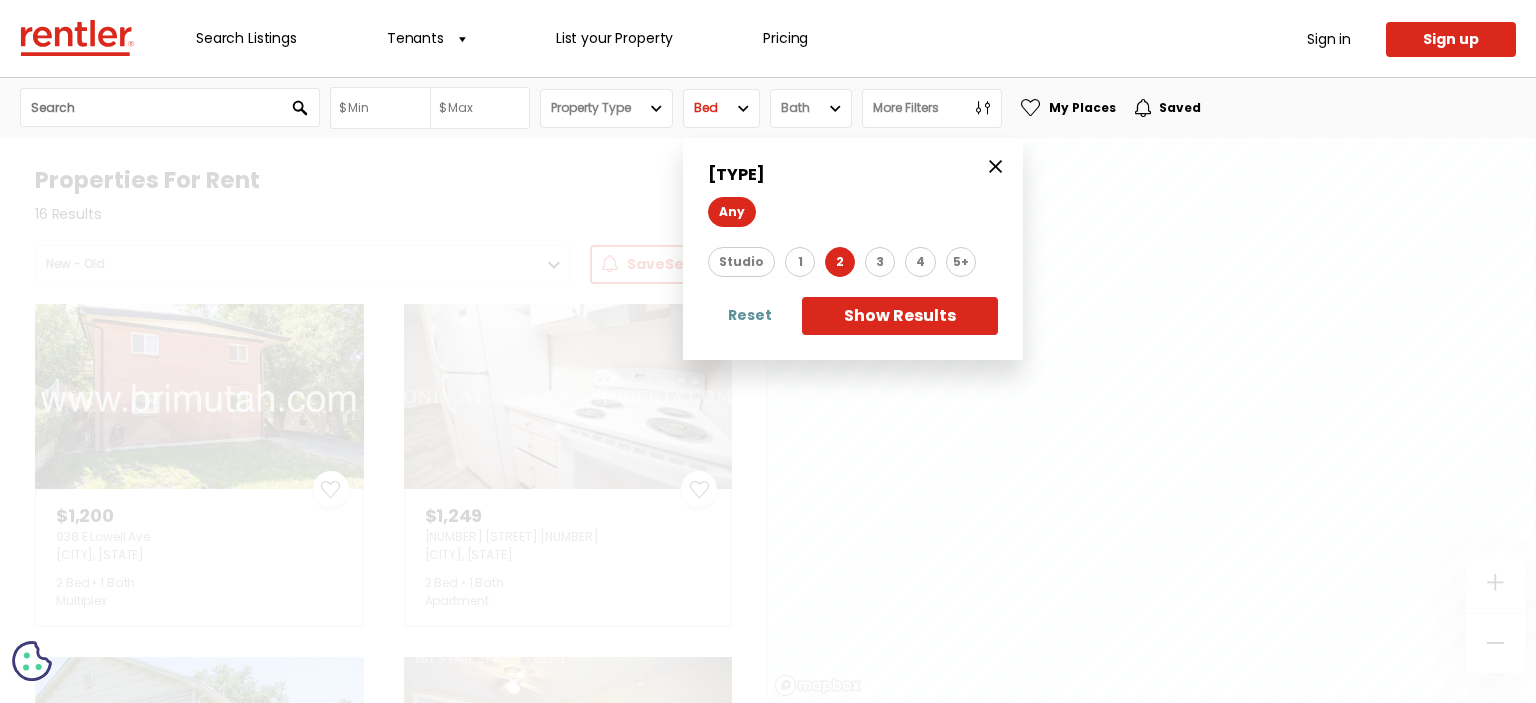 click on "2" at bounding box center (900, 262) 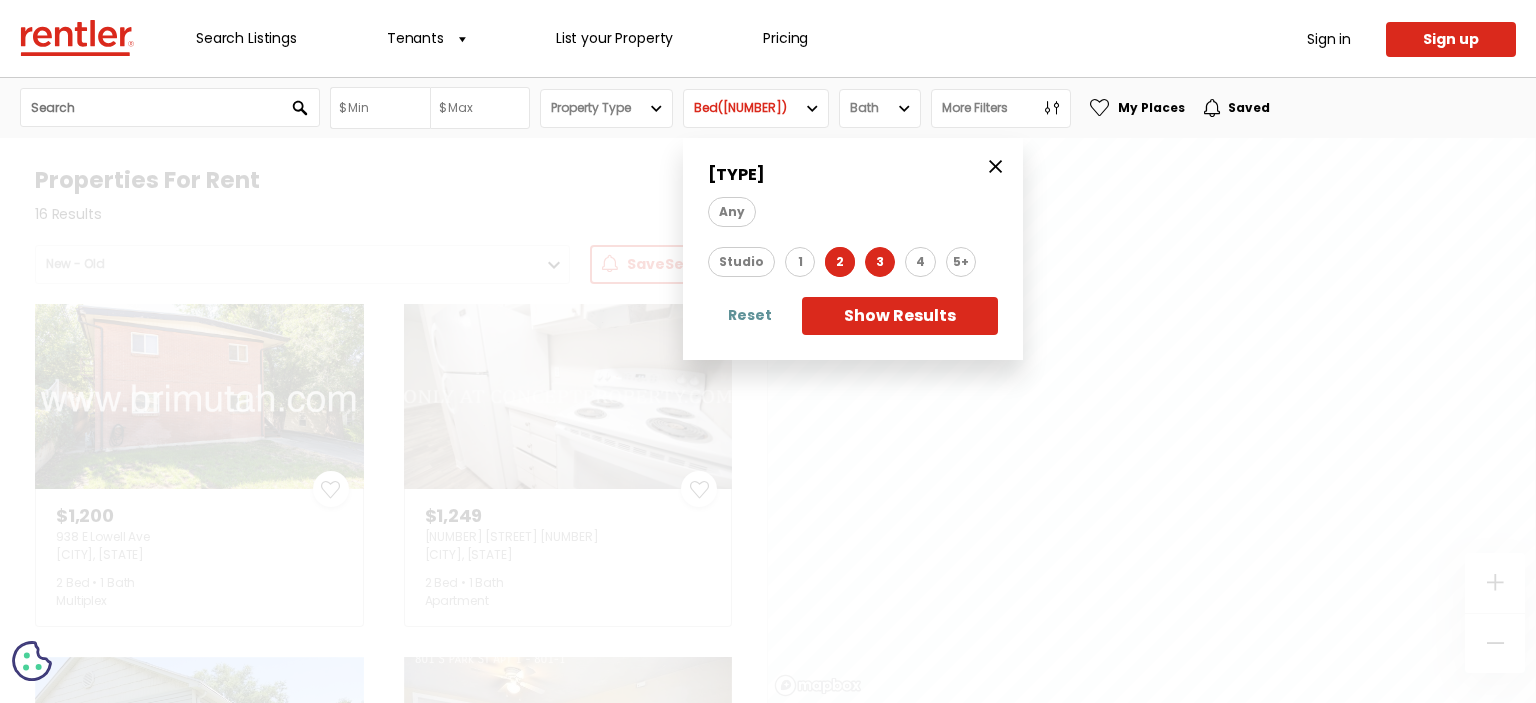 click on "3" at bounding box center (970, 262) 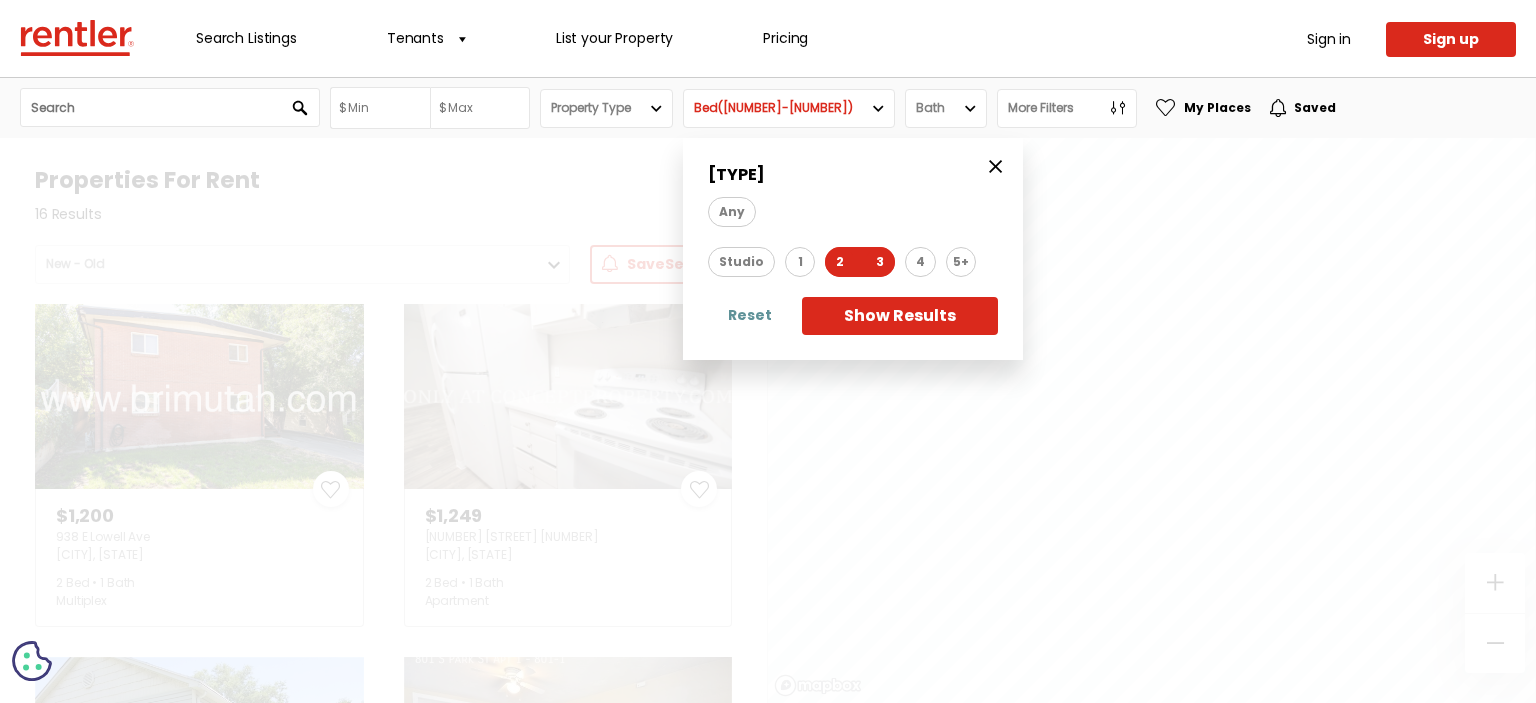 click at bounding box center (970, 108) 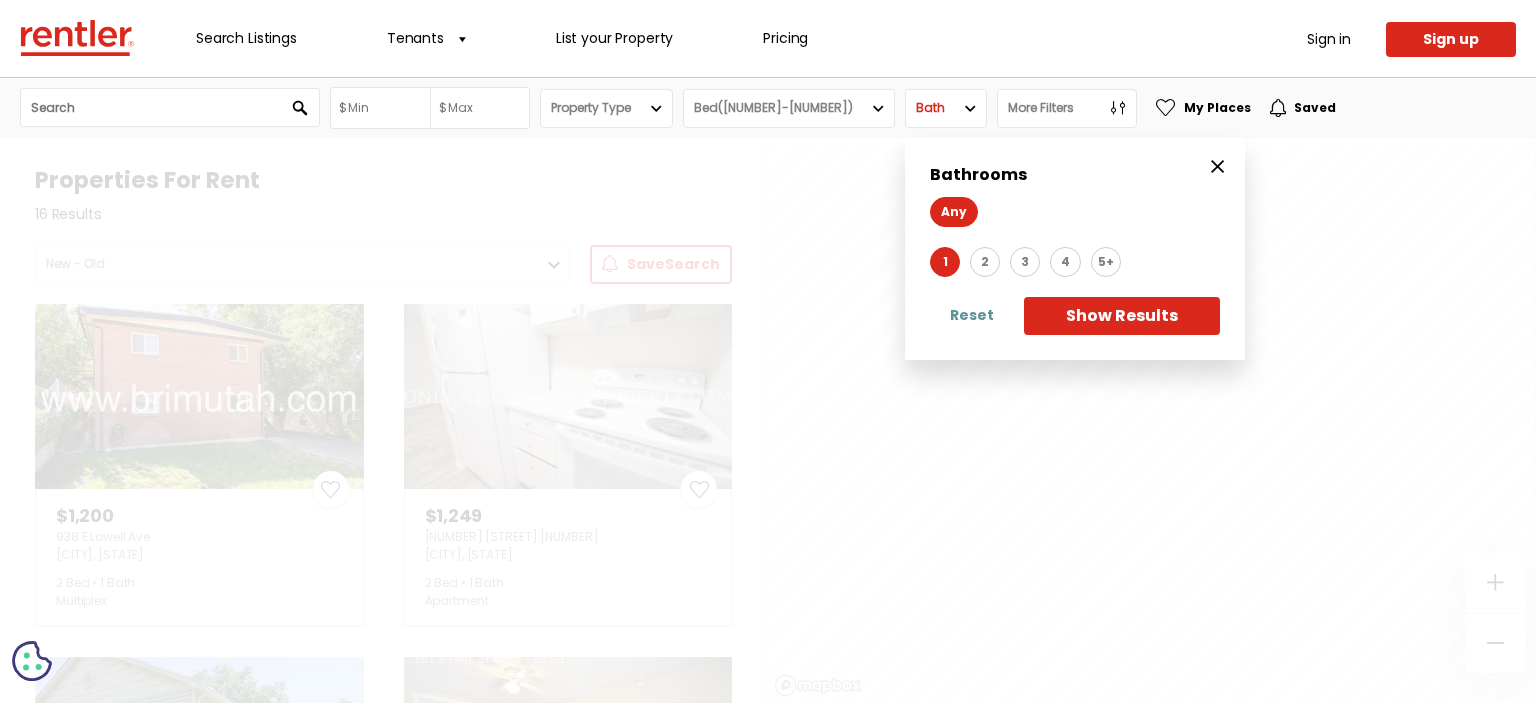 click on "1" at bounding box center (975, 262) 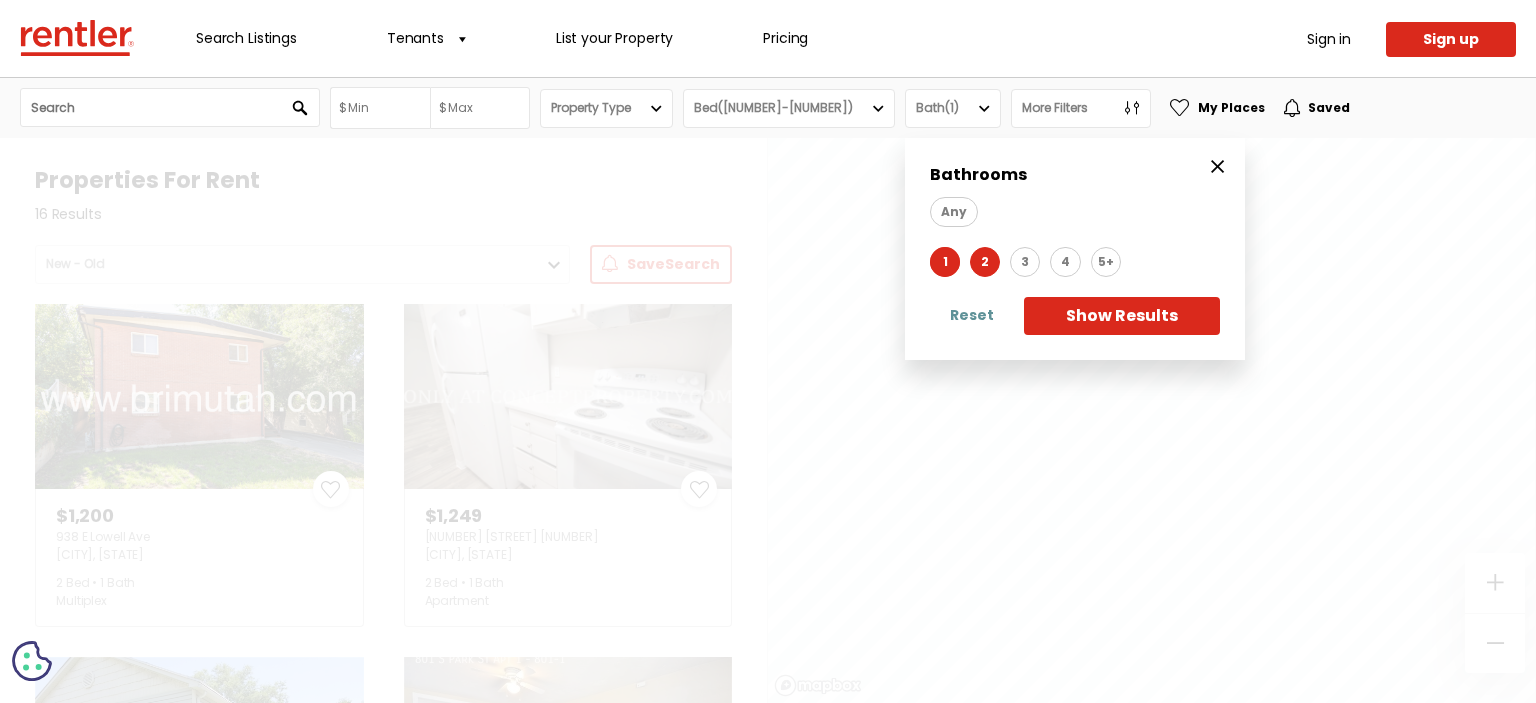 click on "2" at bounding box center (1045, 262) 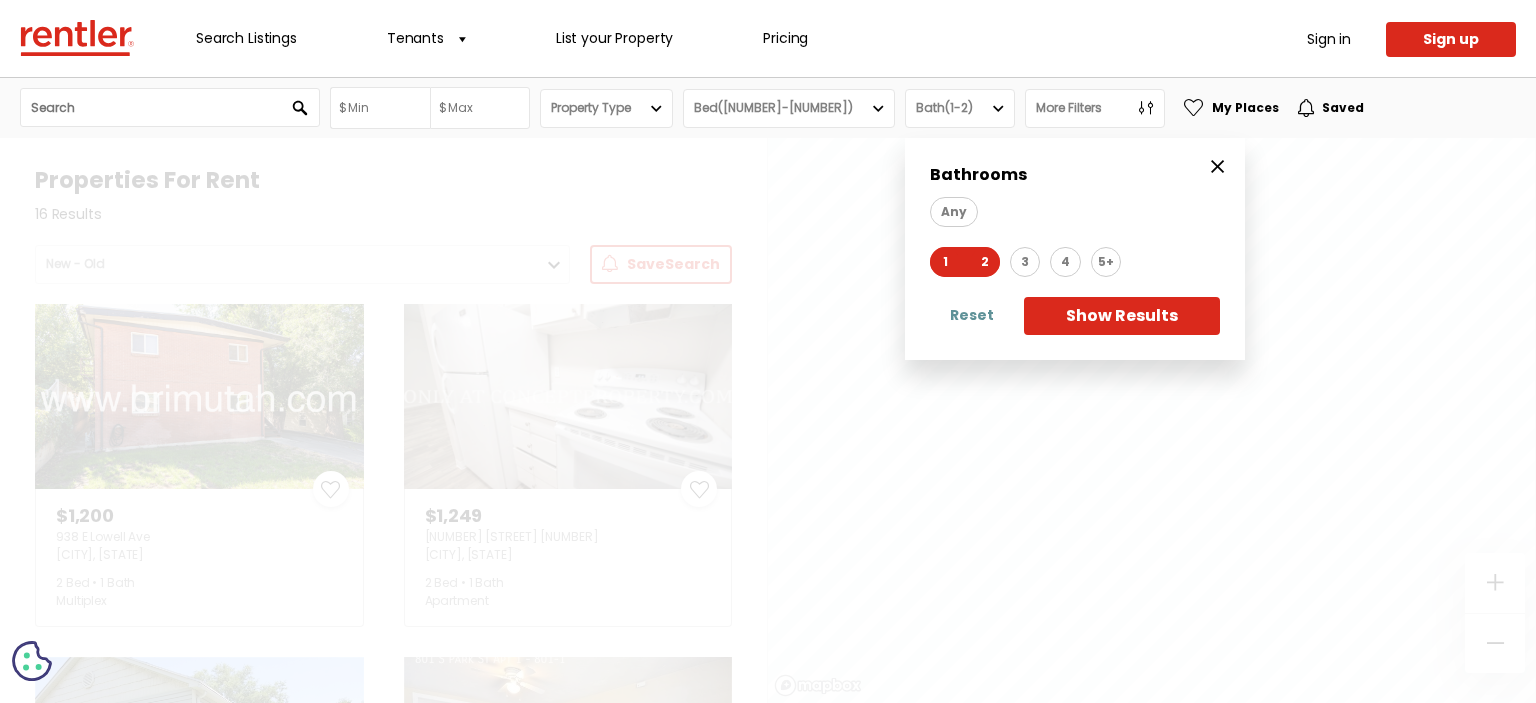 click on "Bed(2-3)" at bounding box center [789, 108] 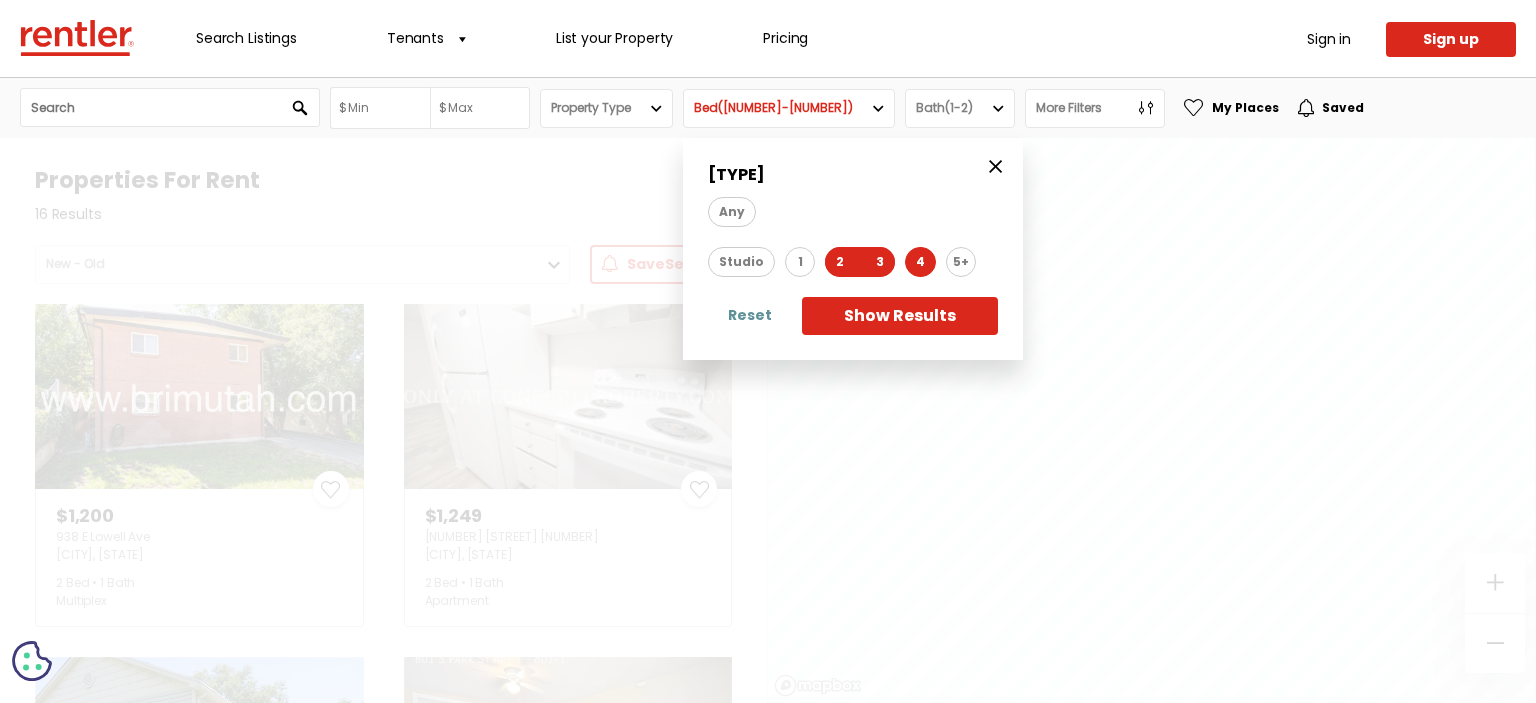 click on "4" at bounding box center (1070, 262) 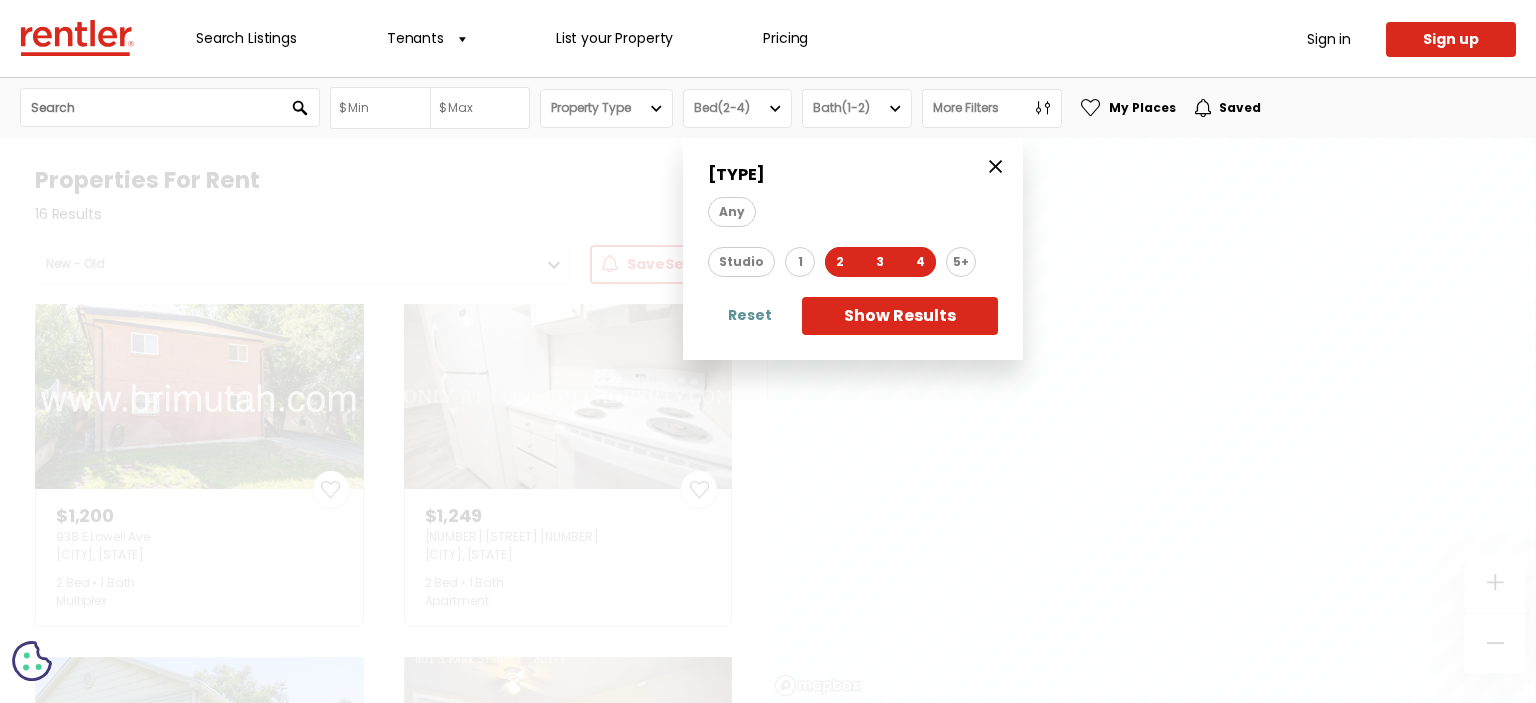 click on "Search
Any Price
$500
$600
$700
$800
$900
$1,000
$1,500
$2,000
$3,000
$4,000
$5,000
Any Price
$500
$600
$700
$800
$900
$1,000
$1,500
$2,000
$3,000
$4,000
$5,000
Property Type
Property Type
House Condo 1" at bounding box center [768, 108] 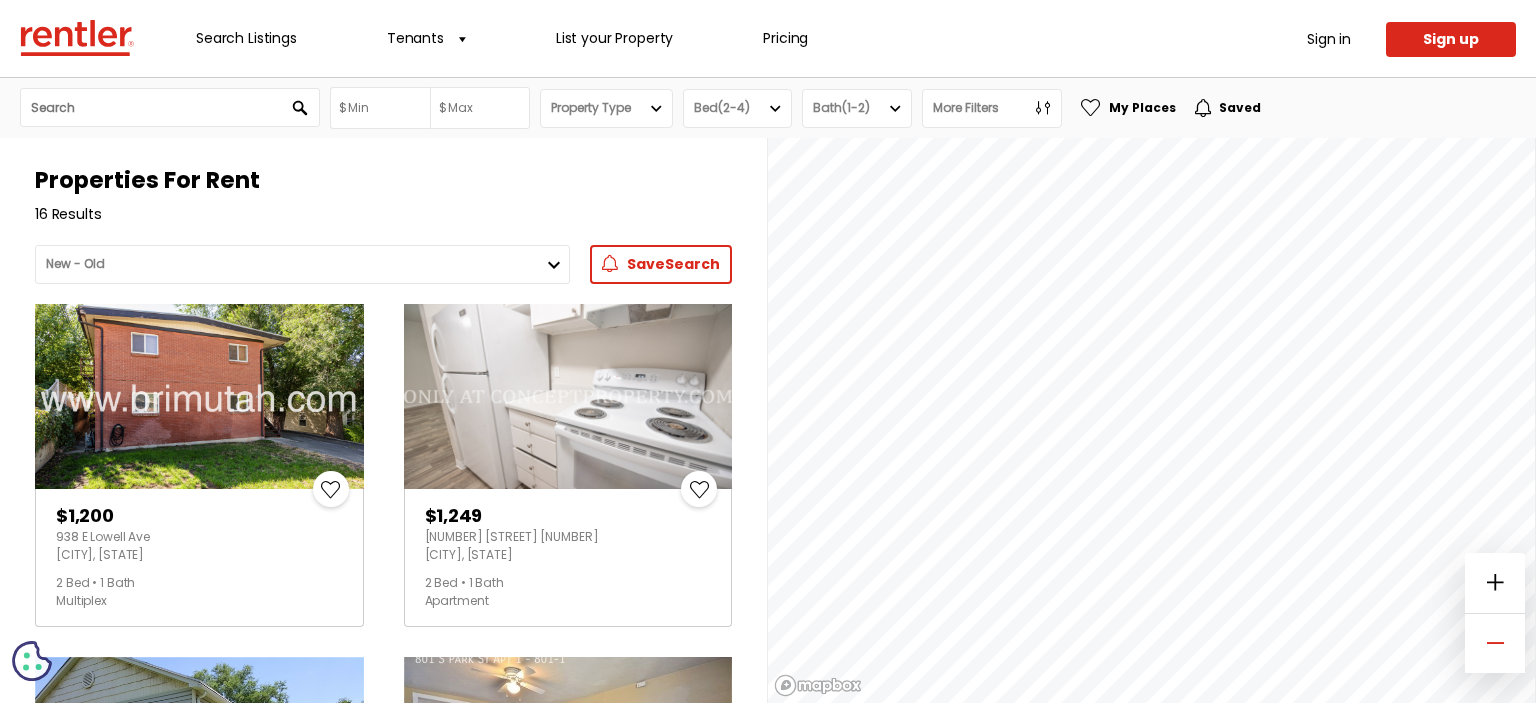 click at bounding box center [1495, 643] 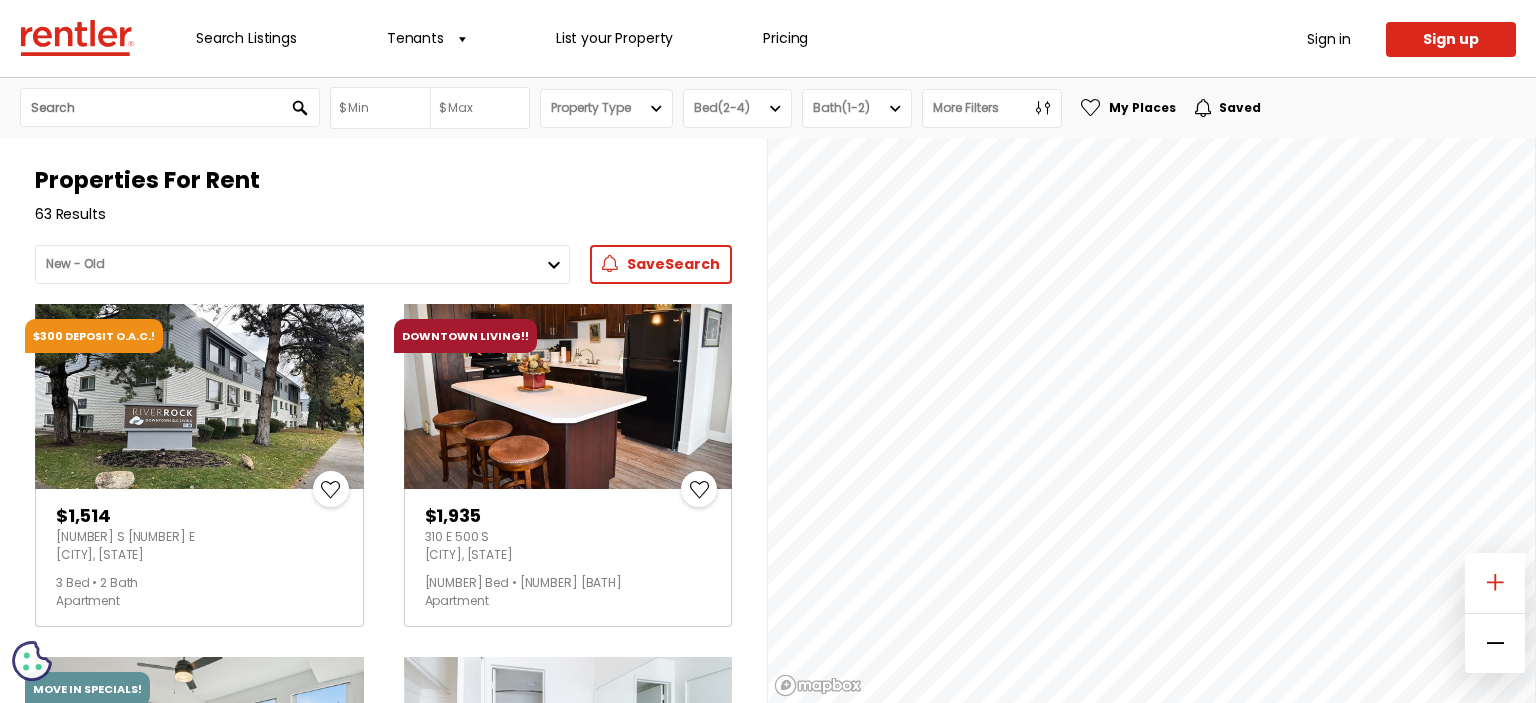 click at bounding box center [1495, 583] 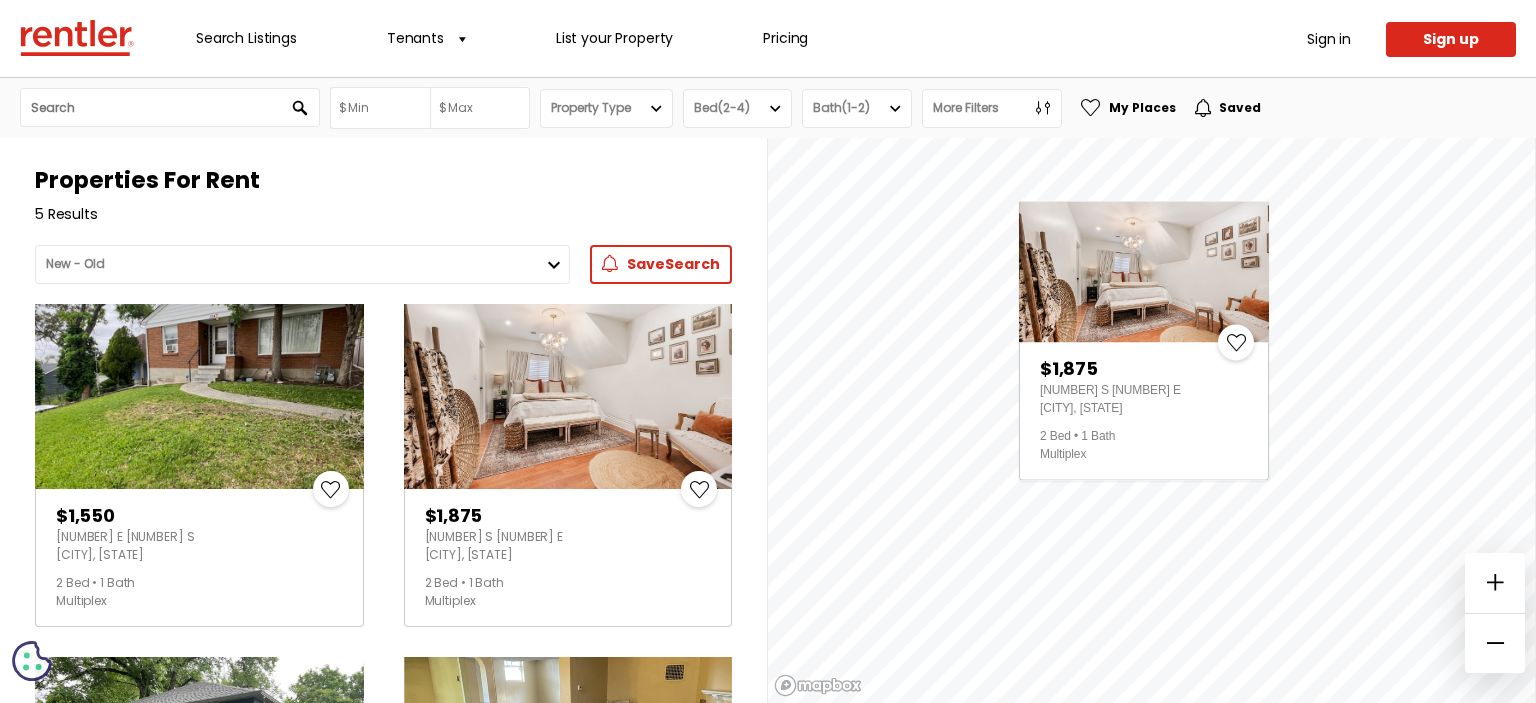 click at bounding box center [1144, 271] 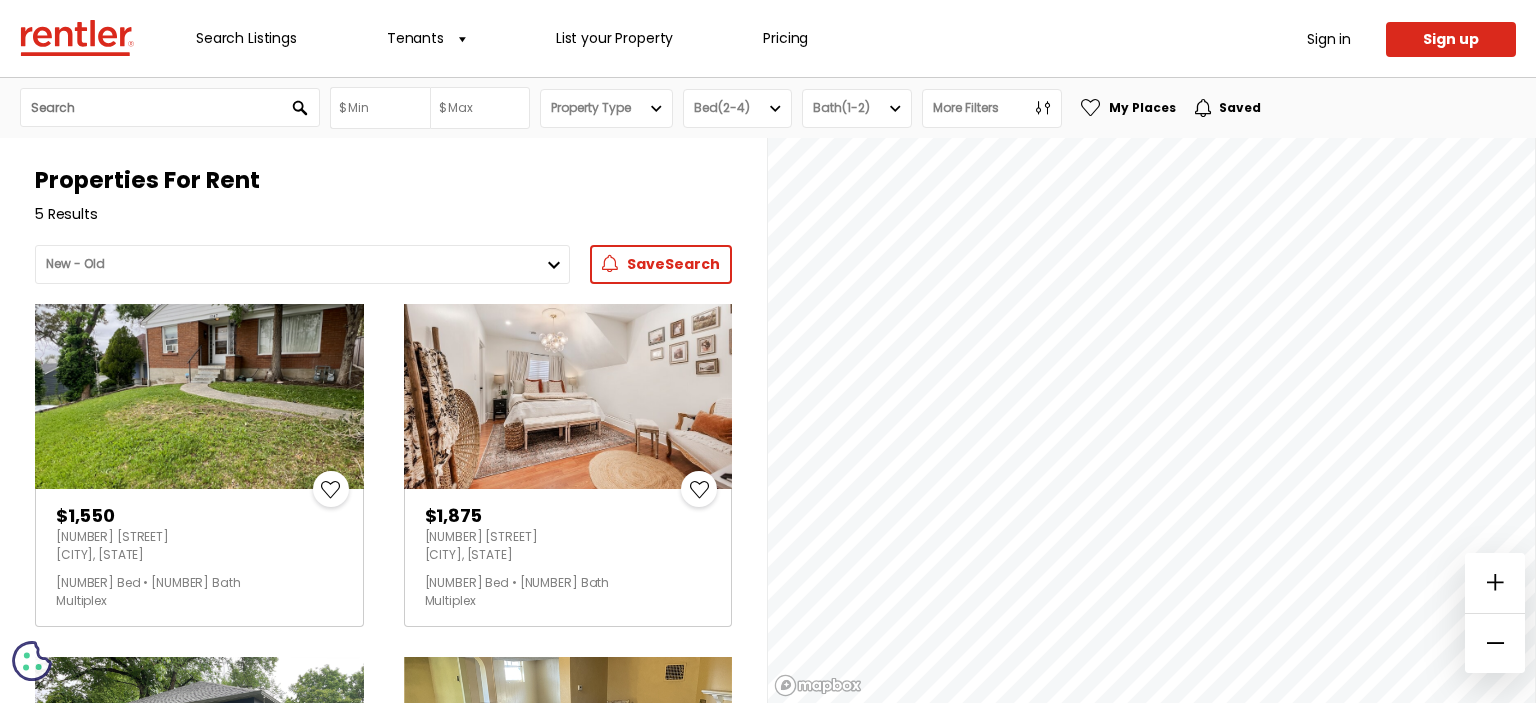 scroll, scrollTop: 0, scrollLeft: 0, axis: both 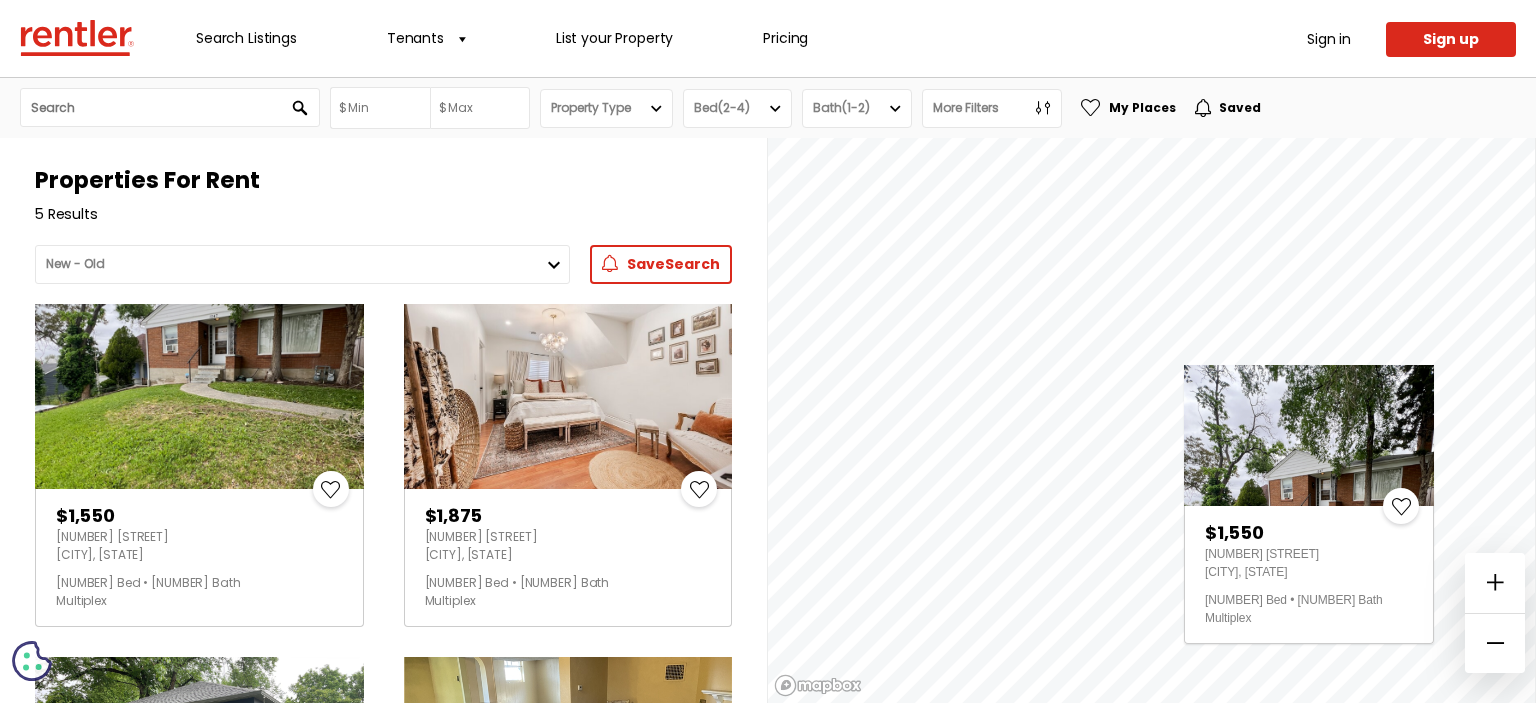 click at bounding box center [1309, 435] 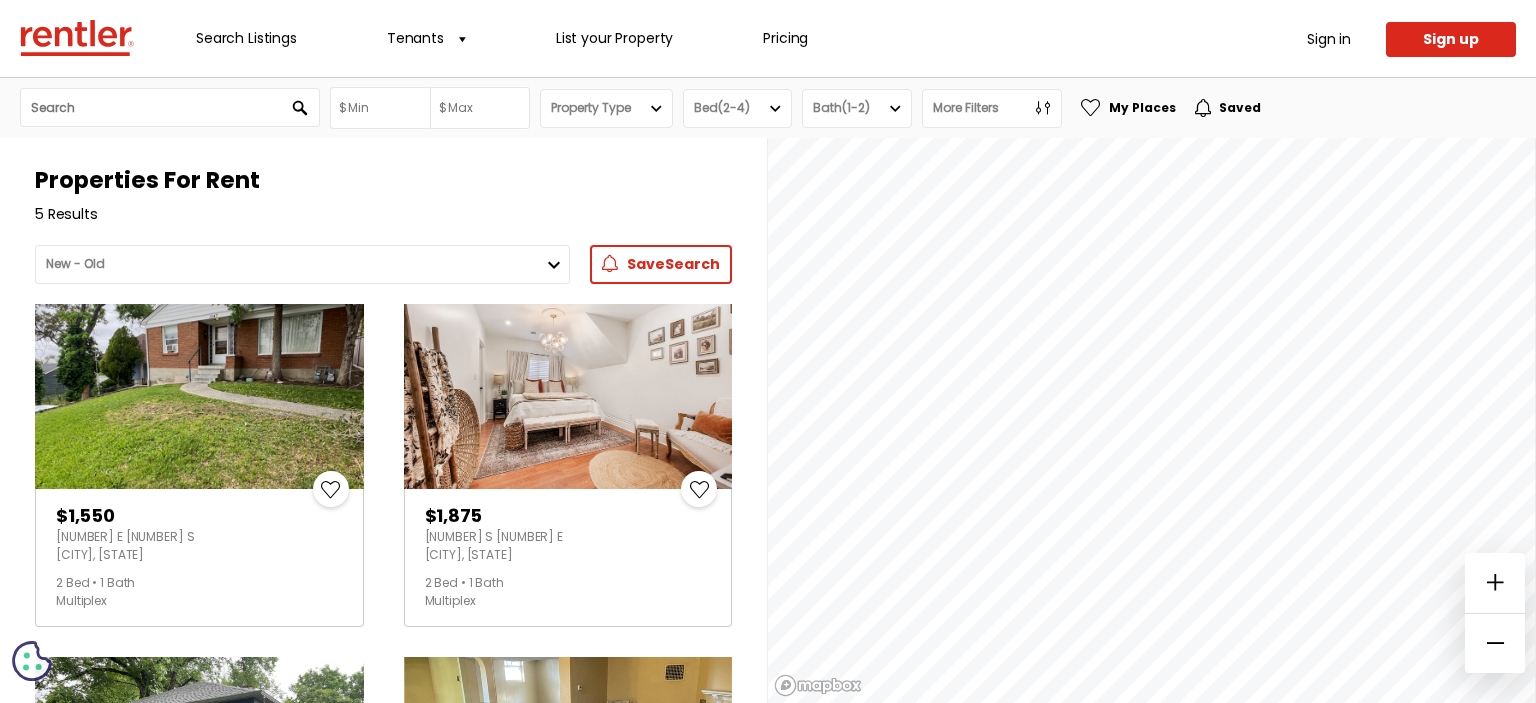scroll, scrollTop: 0, scrollLeft: 0, axis: both 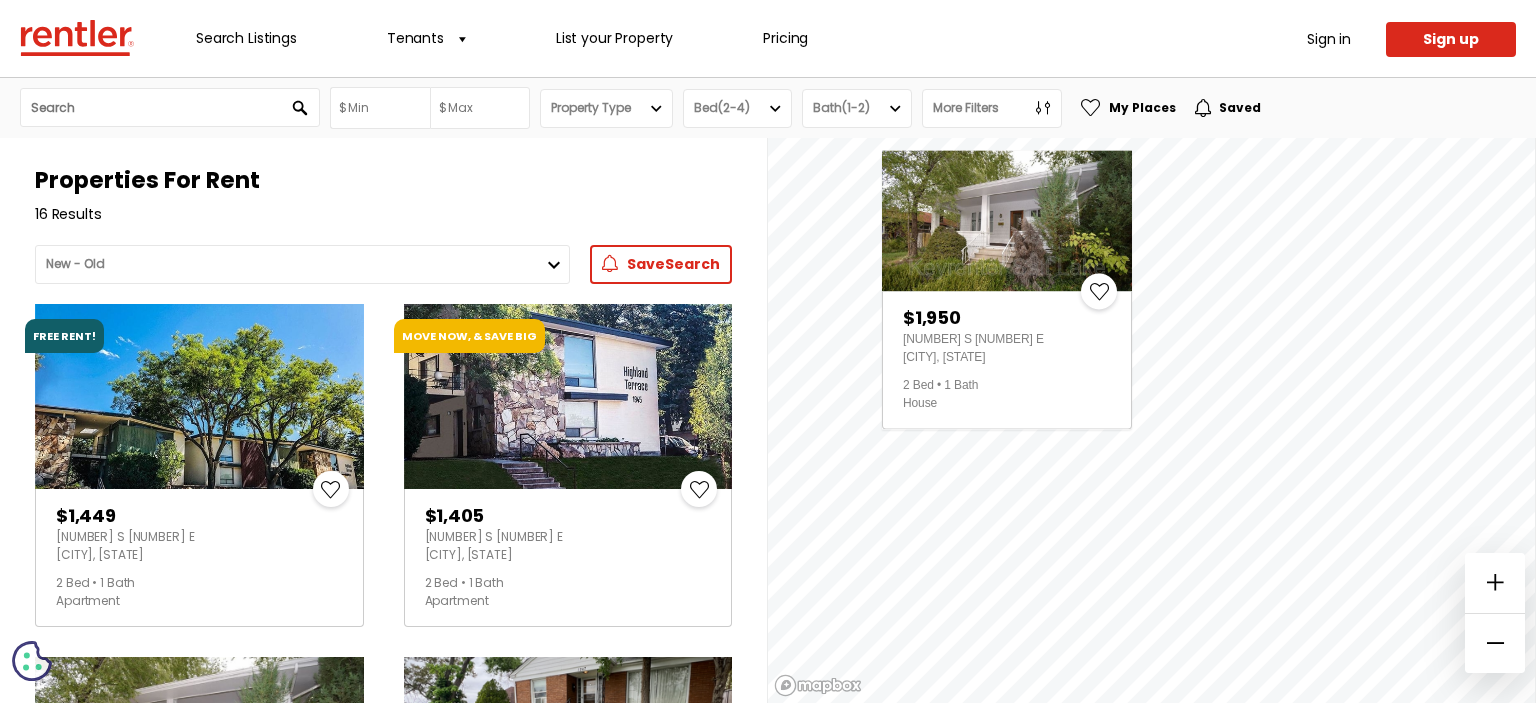 click at bounding box center [1007, 220] 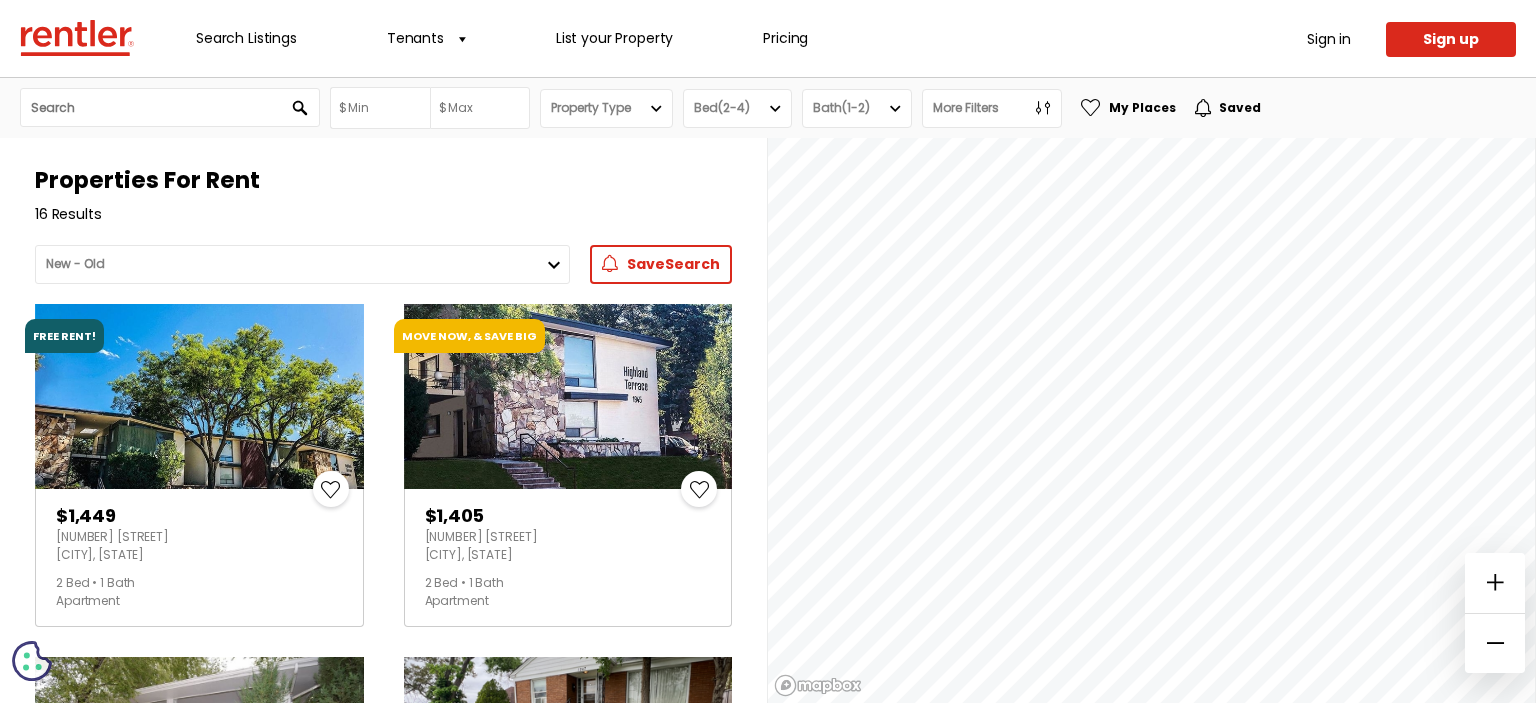 scroll, scrollTop: 0, scrollLeft: 0, axis: both 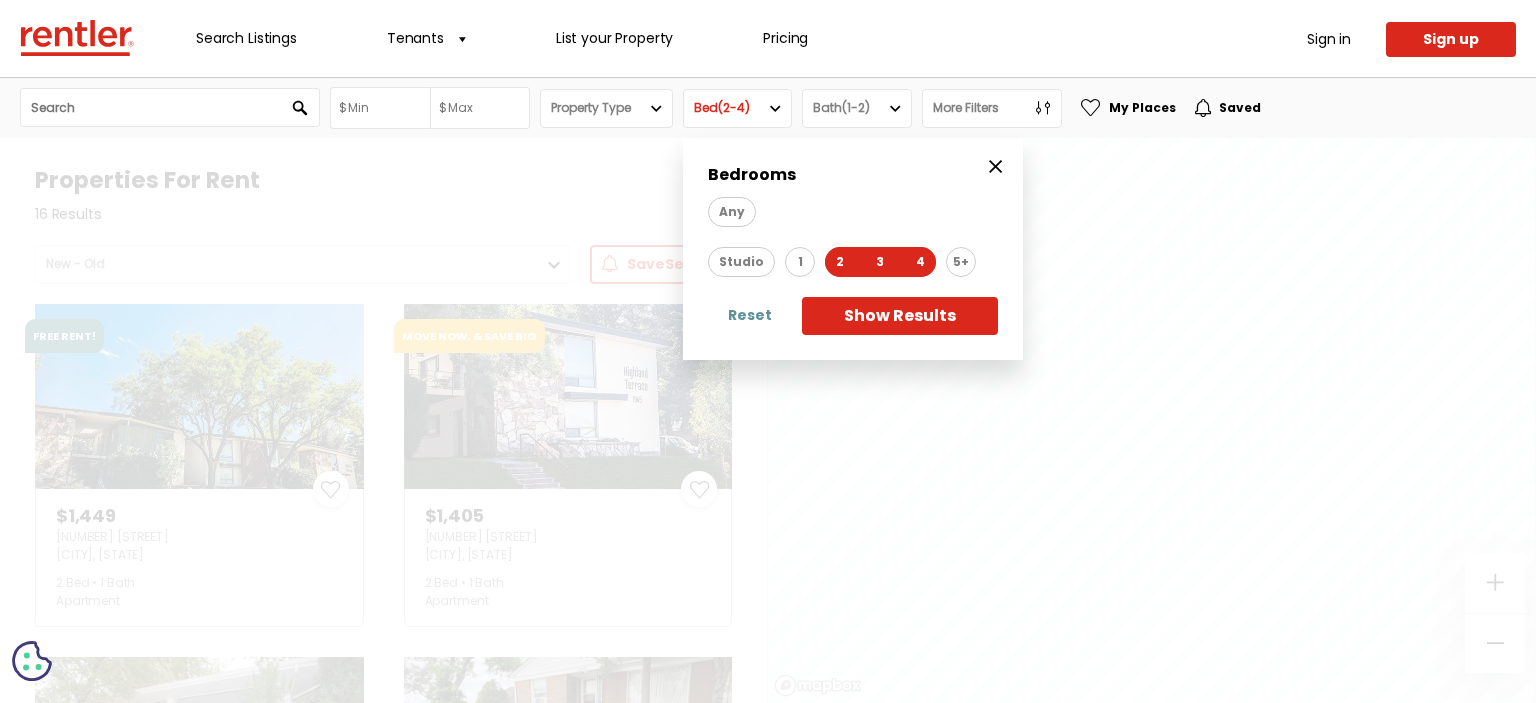 click on "2" at bounding box center [840, 262] 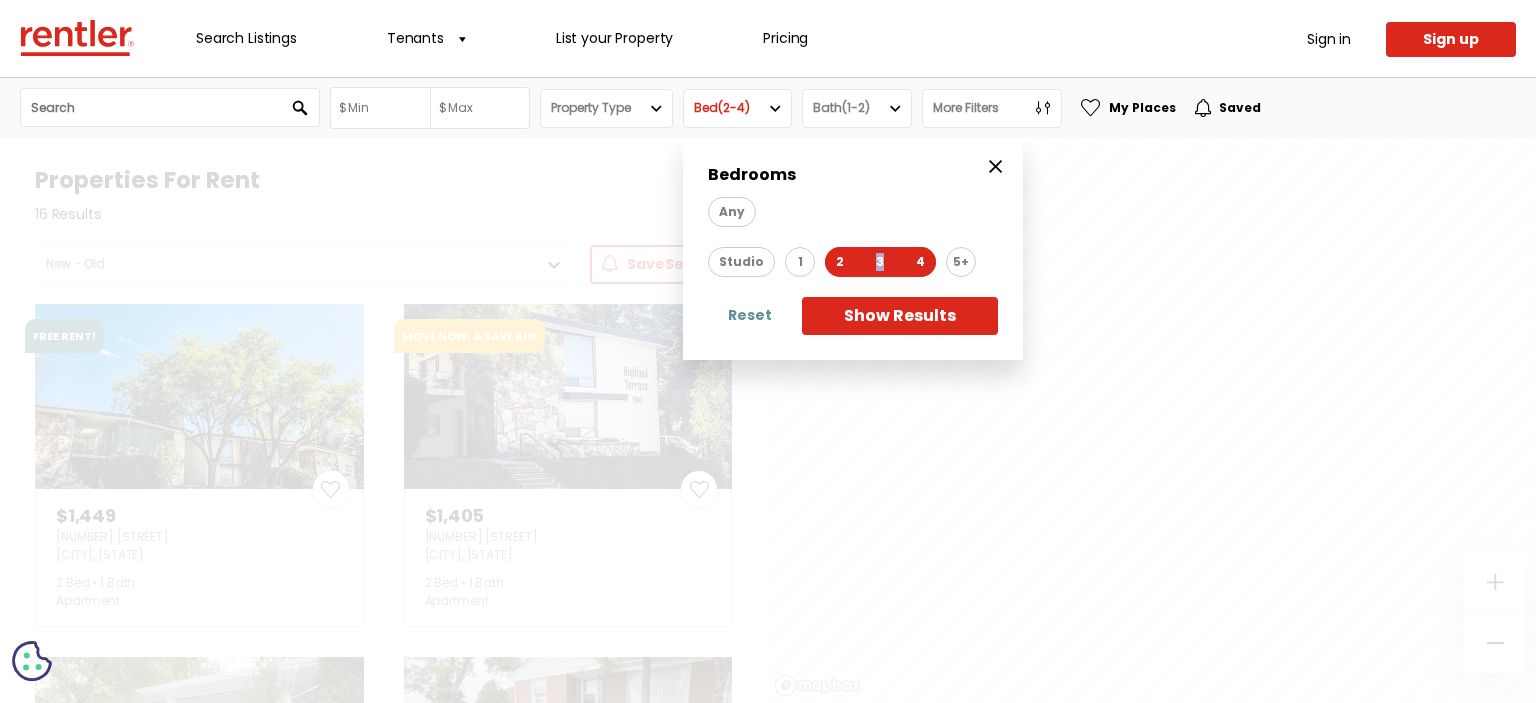 drag, startPoint x: 836, startPoint y: 263, endPoint x: 887, endPoint y: 263, distance: 51 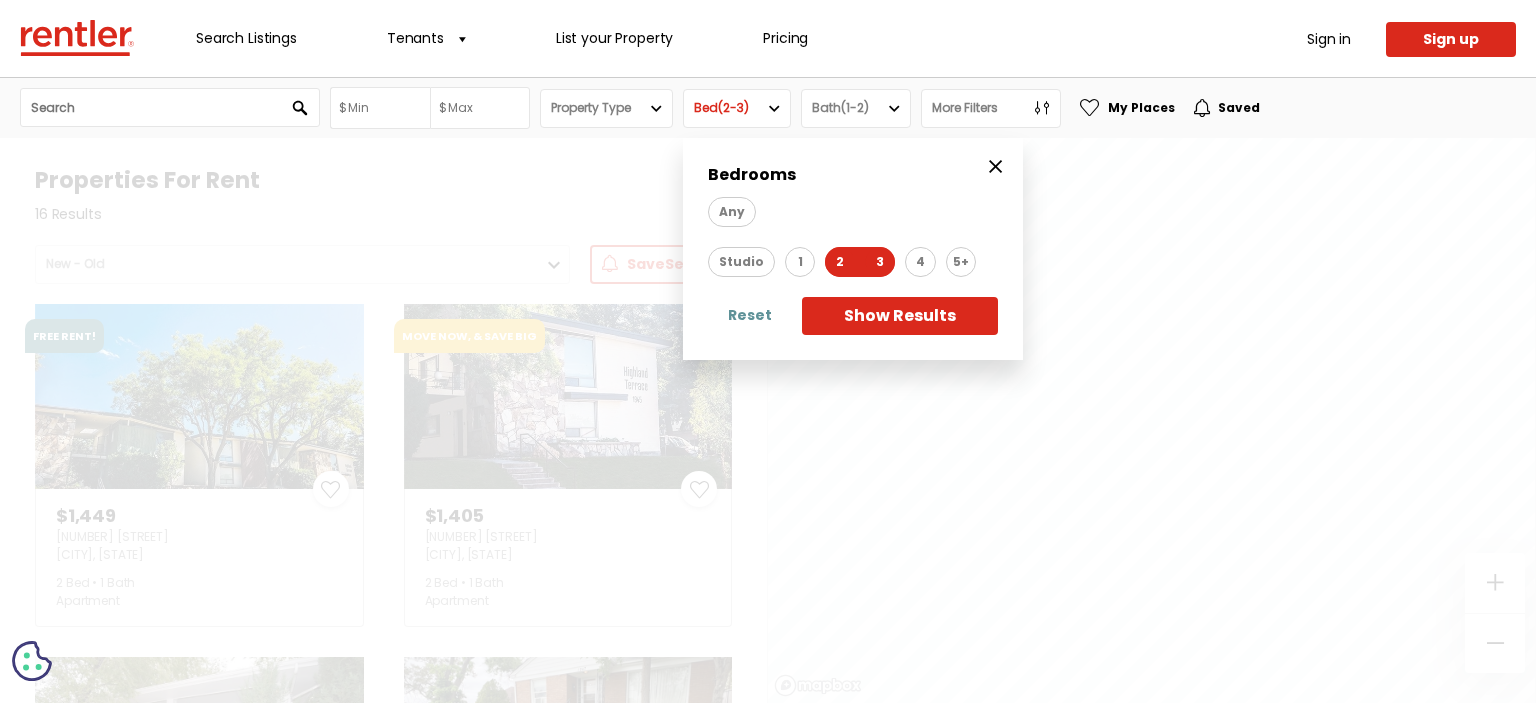 click on "2" at bounding box center (840, 262) 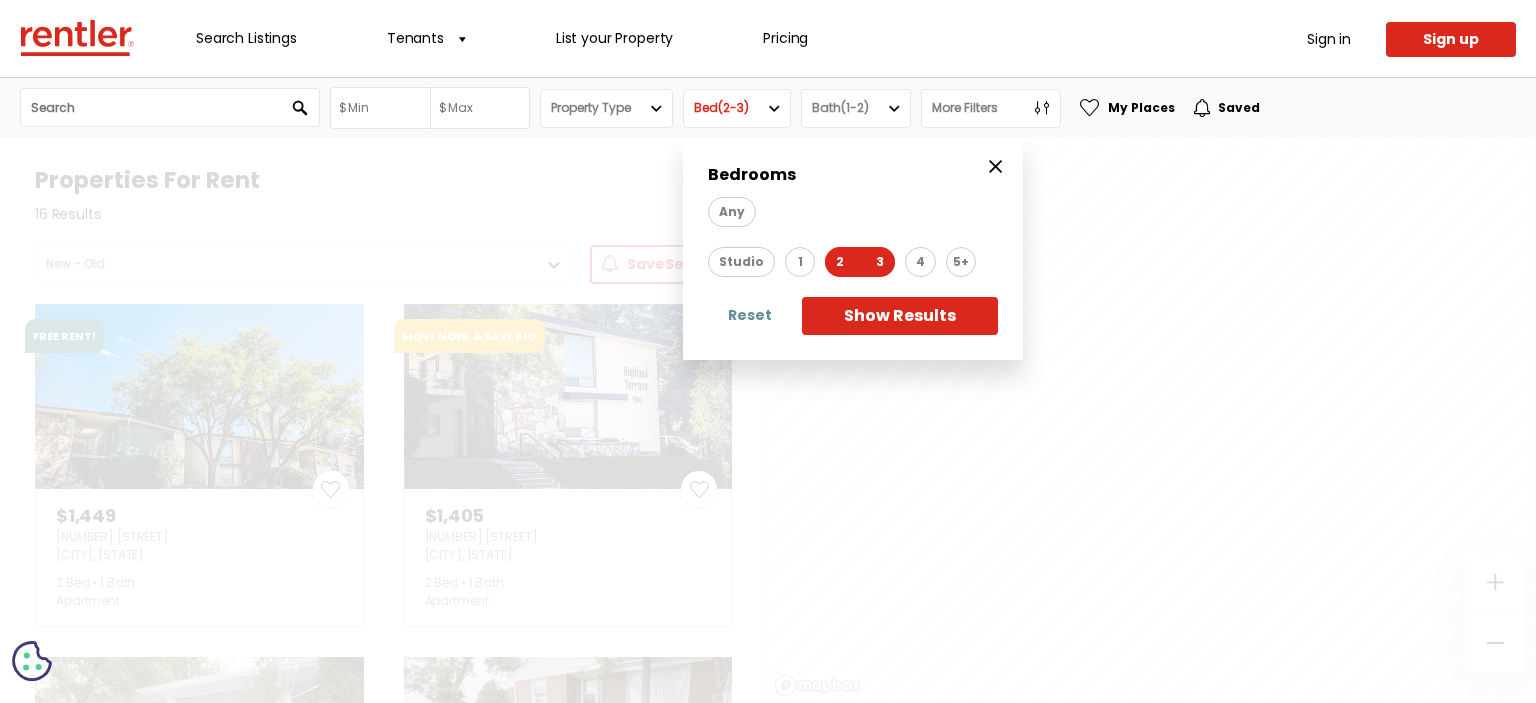 click on "2" at bounding box center [840, 262] 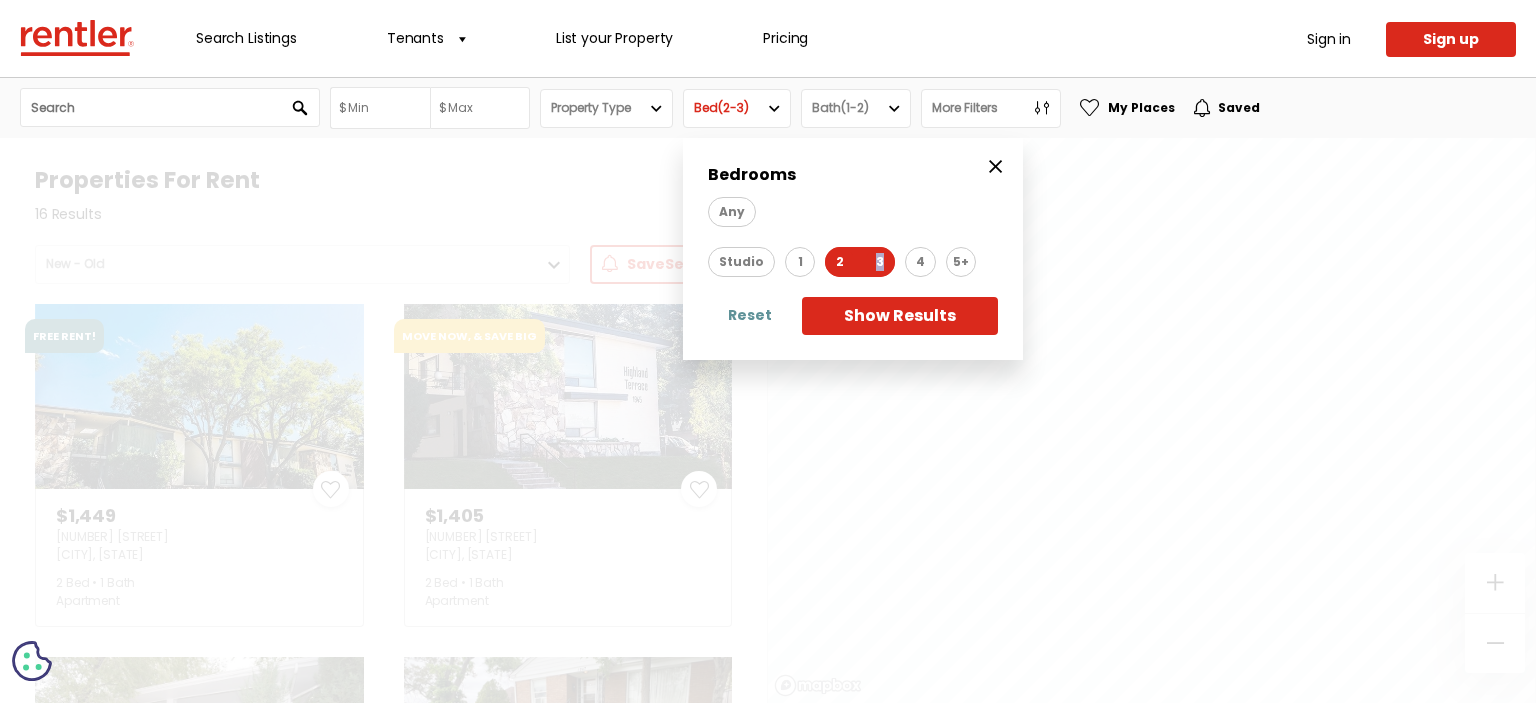 click on "[NUMBER]" at bounding box center (880, 262) 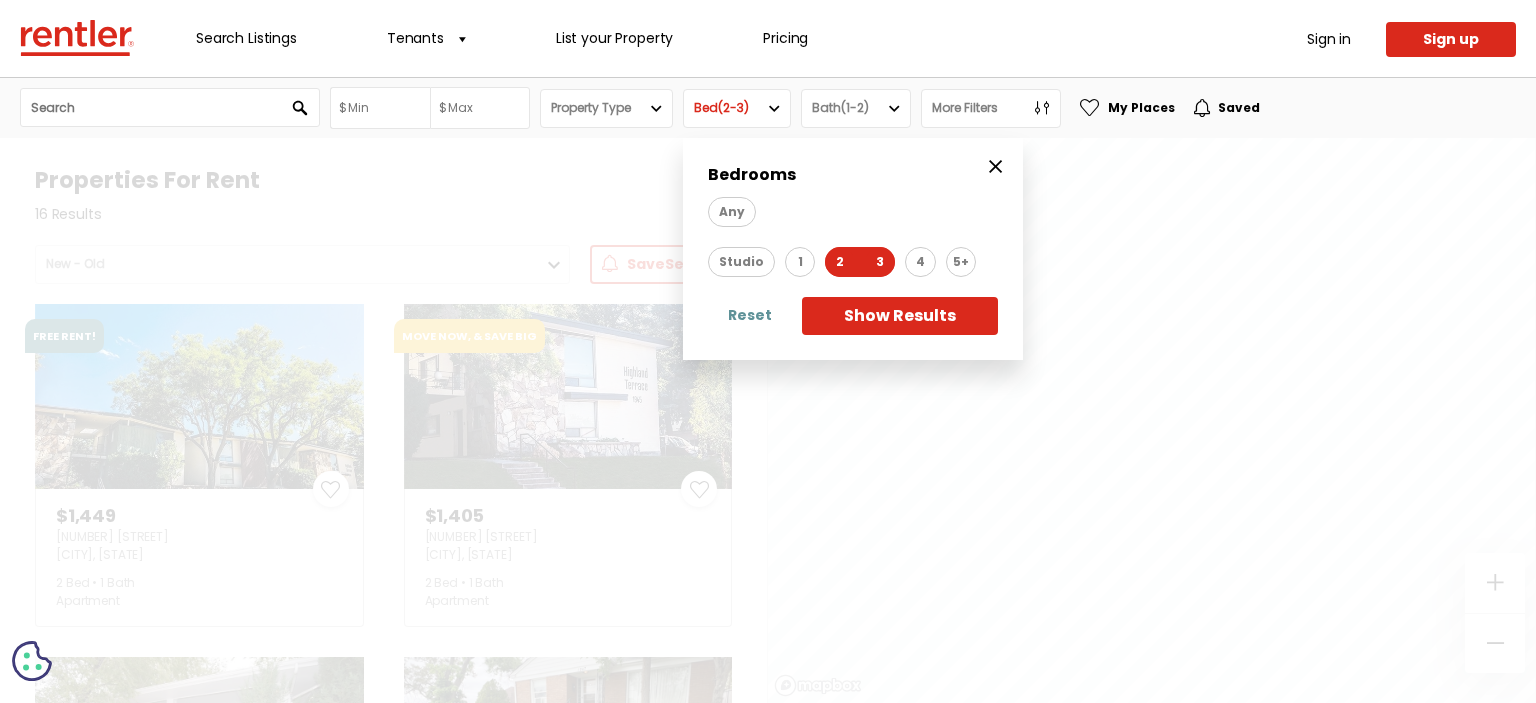 click at bounding box center [996, 167] 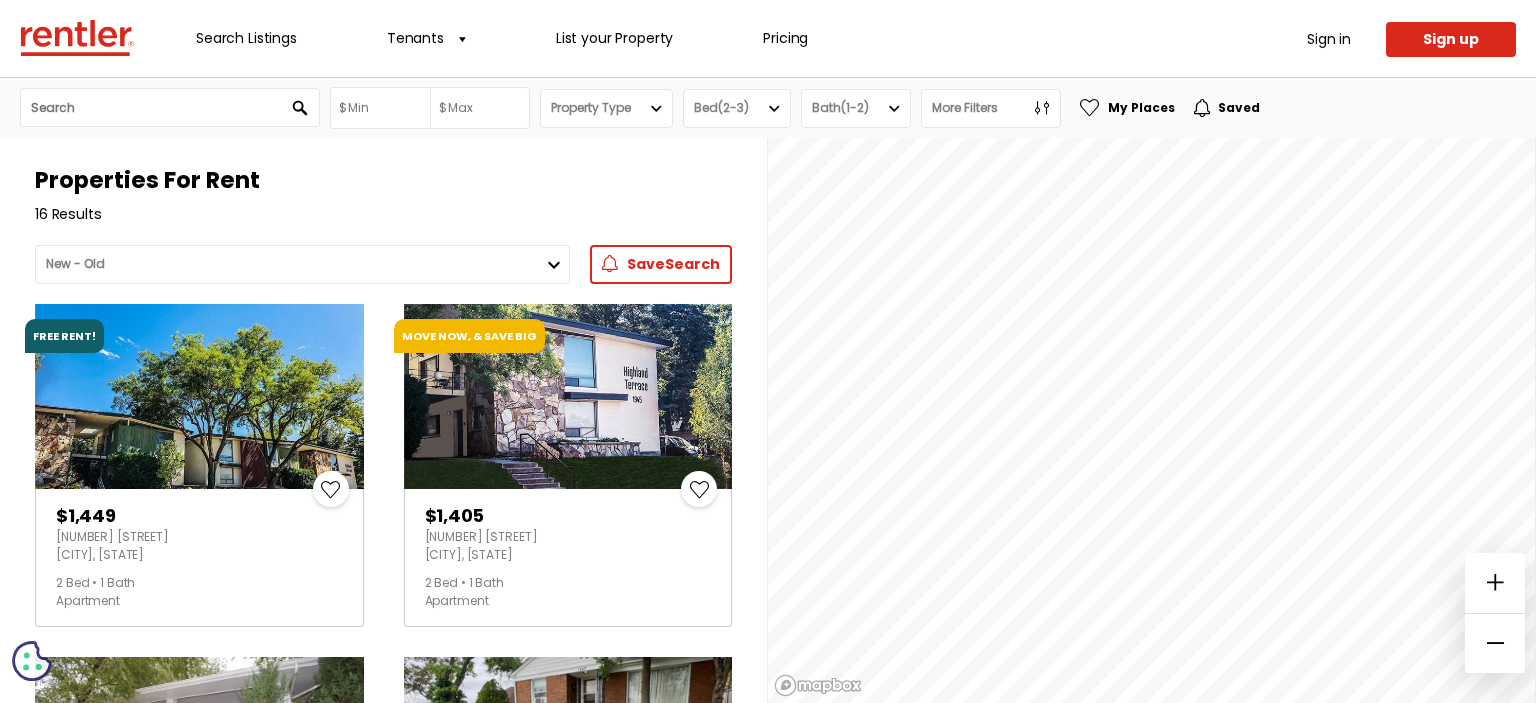 click at bounding box center (774, 108) 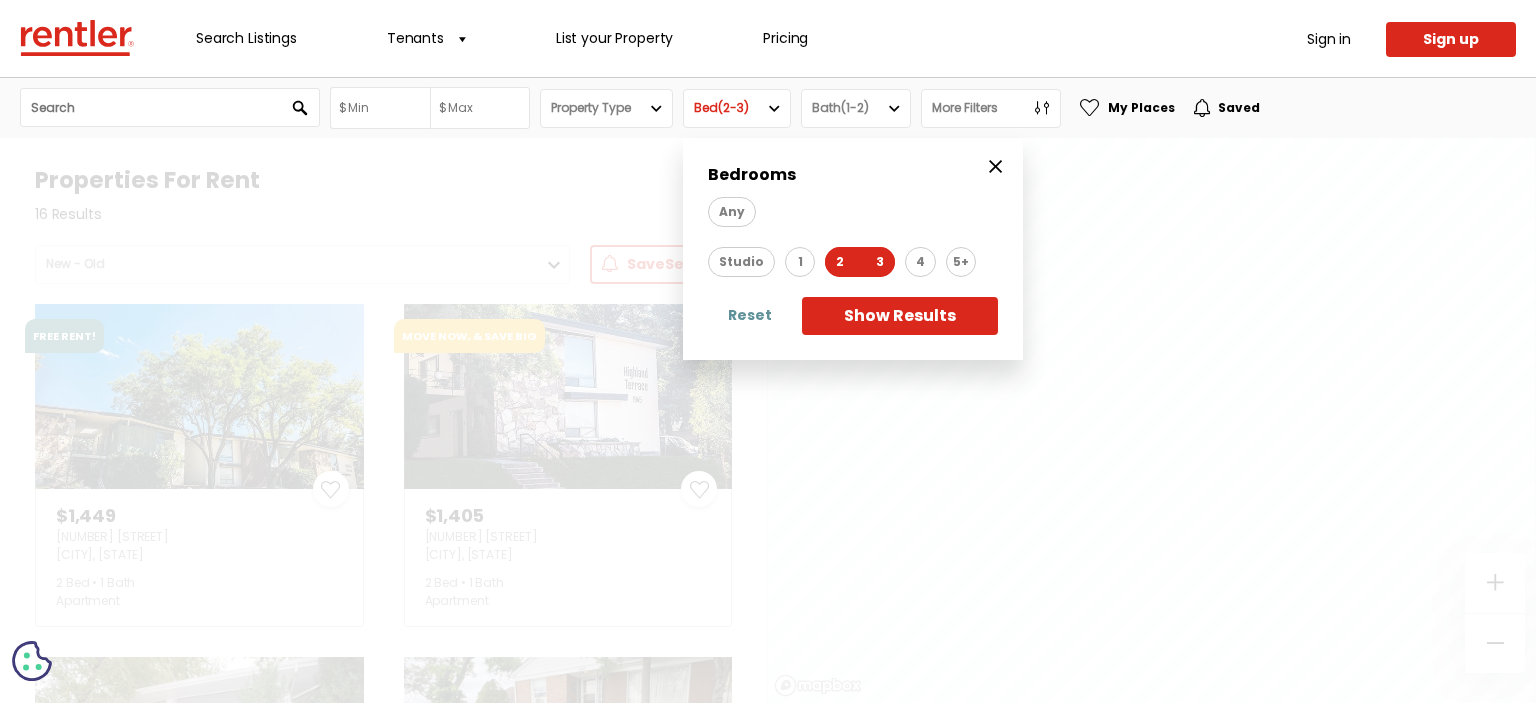 click on "2" at bounding box center [840, 262] 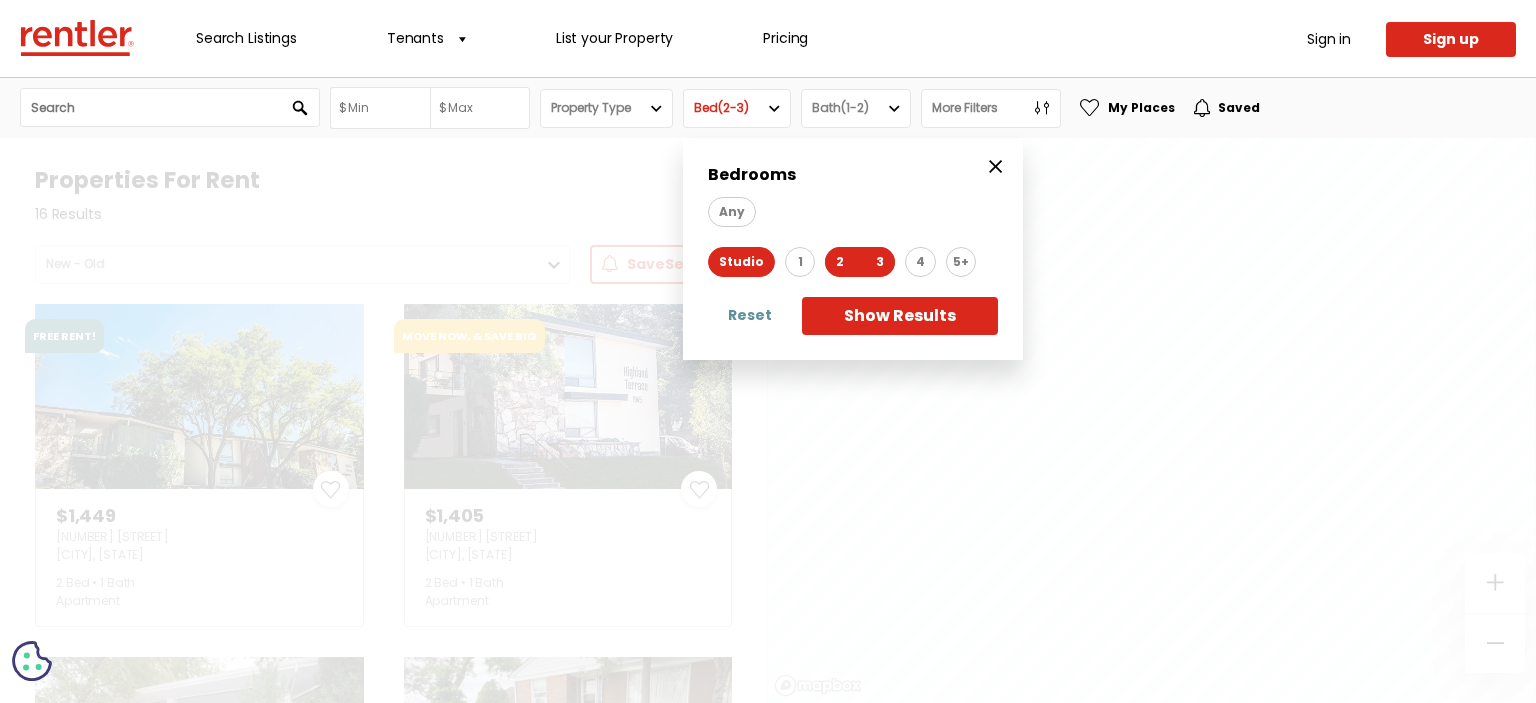 click on "Studio" at bounding box center (741, 262) 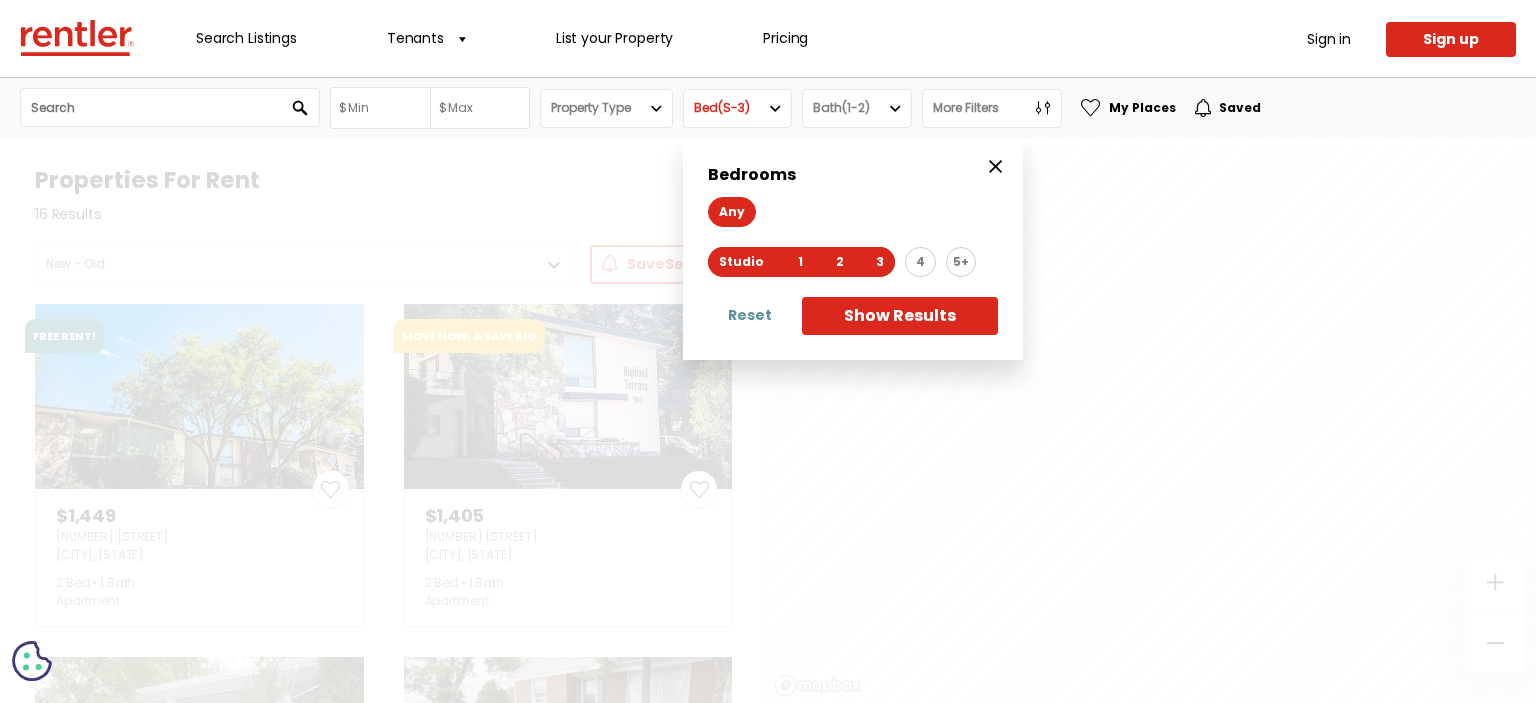 click on "Any" at bounding box center (732, 212) 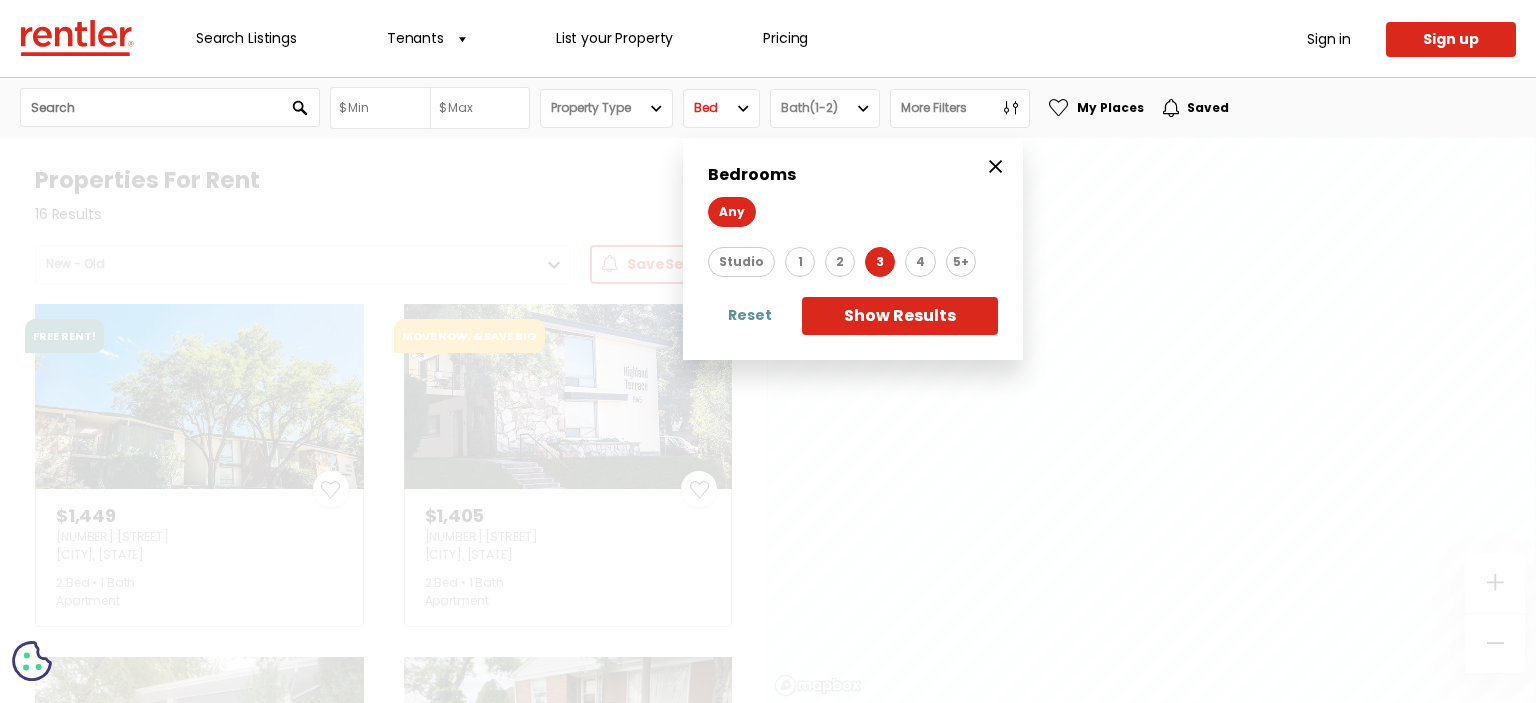 click on "3" at bounding box center (880, 262) 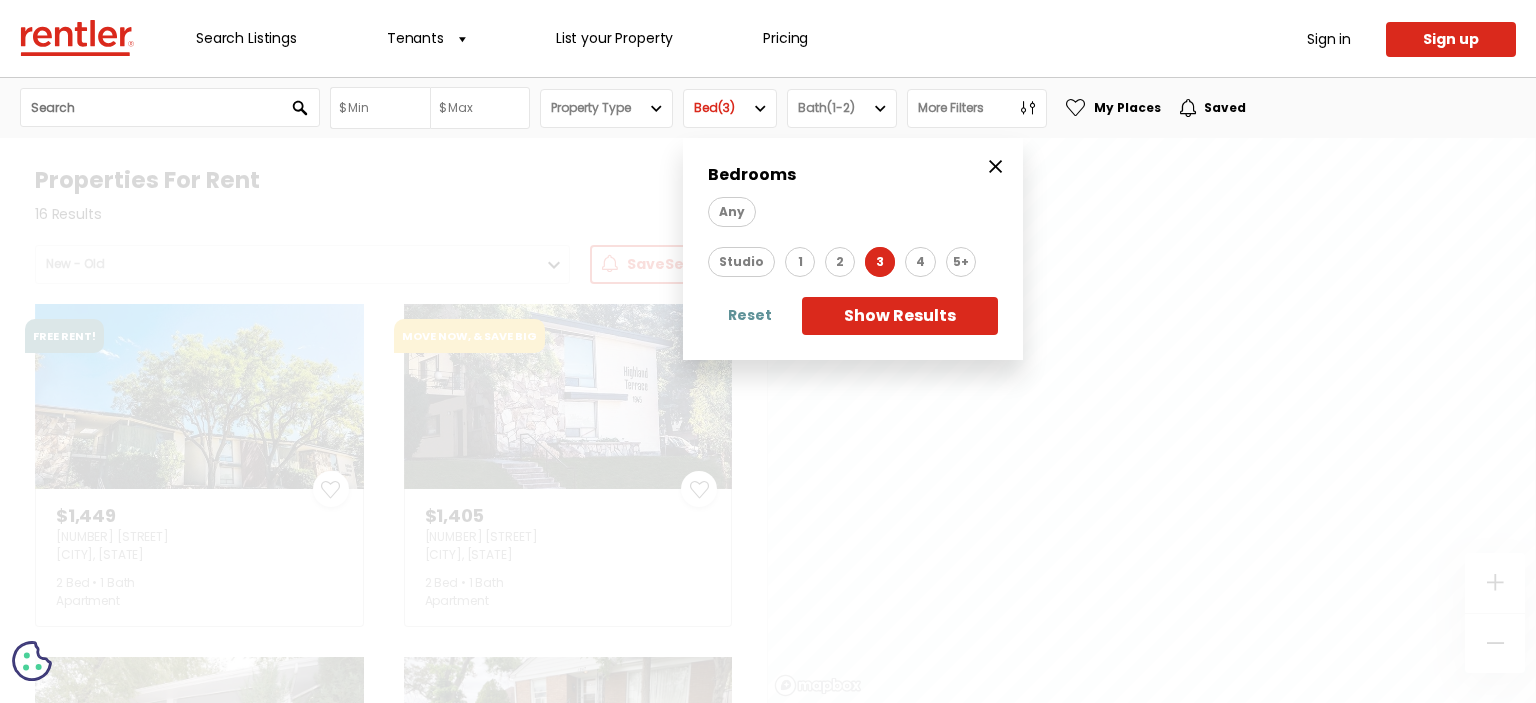 click on "Bath(1-2)" at bounding box center [842, 108] 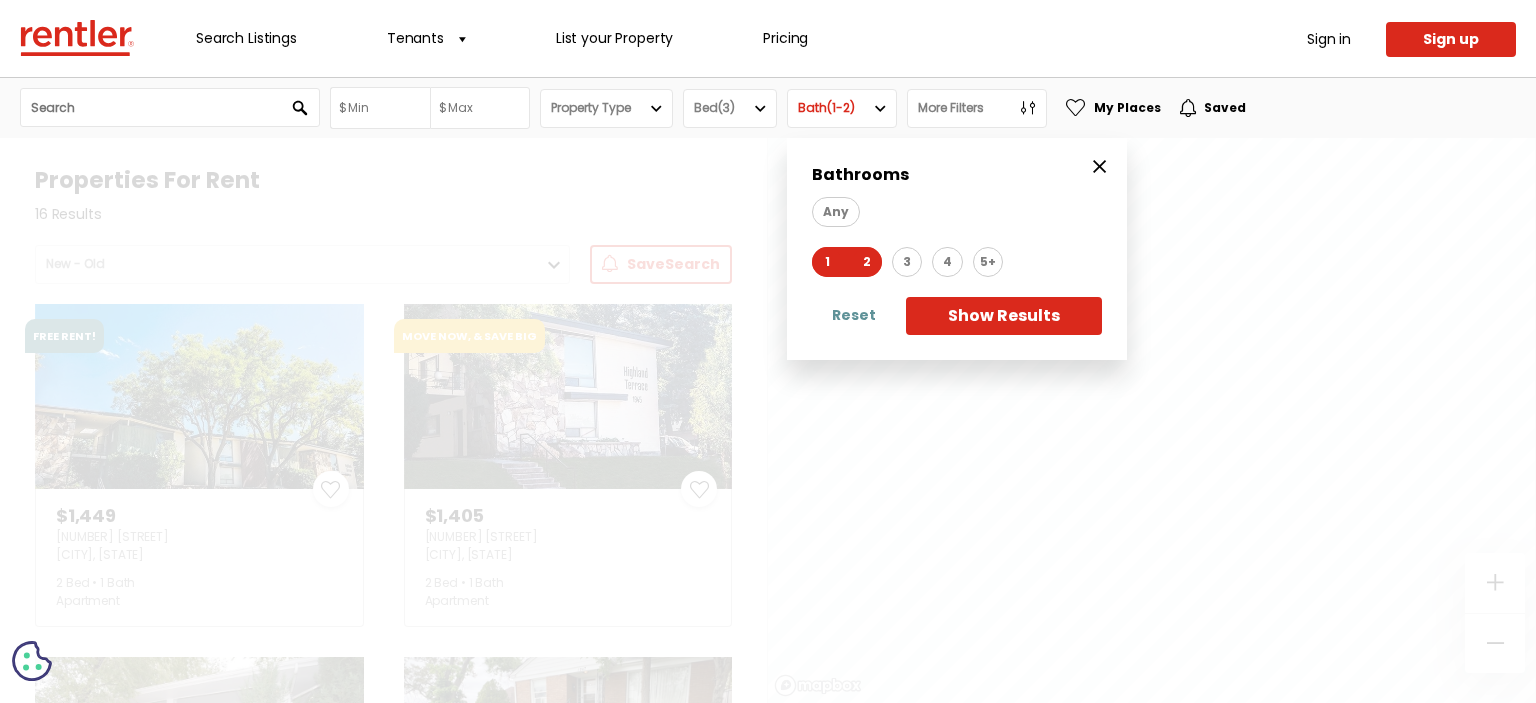 click on "Show Results" at bounding box center [1004, 316] 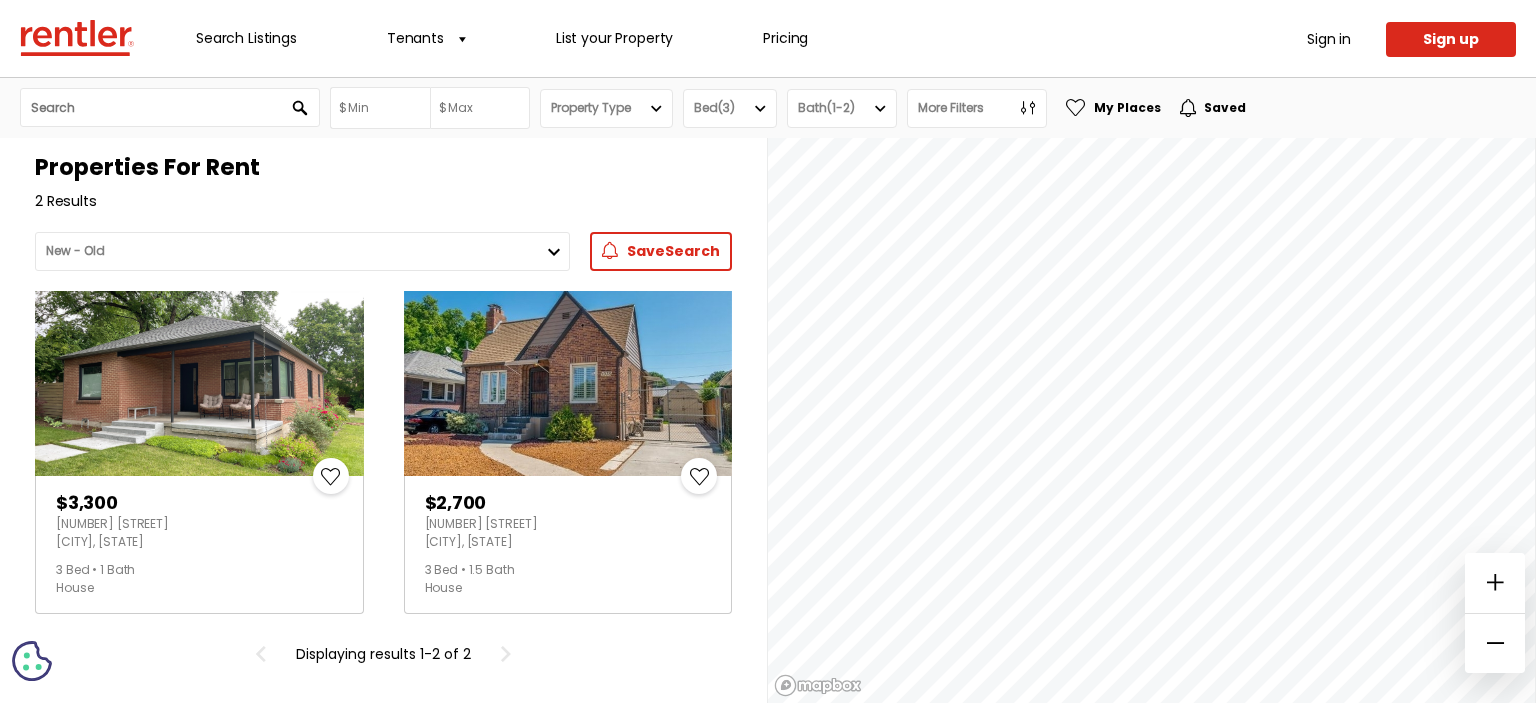 scroll, scrollTop: 17, scrollLeft: 0, axis: vertical 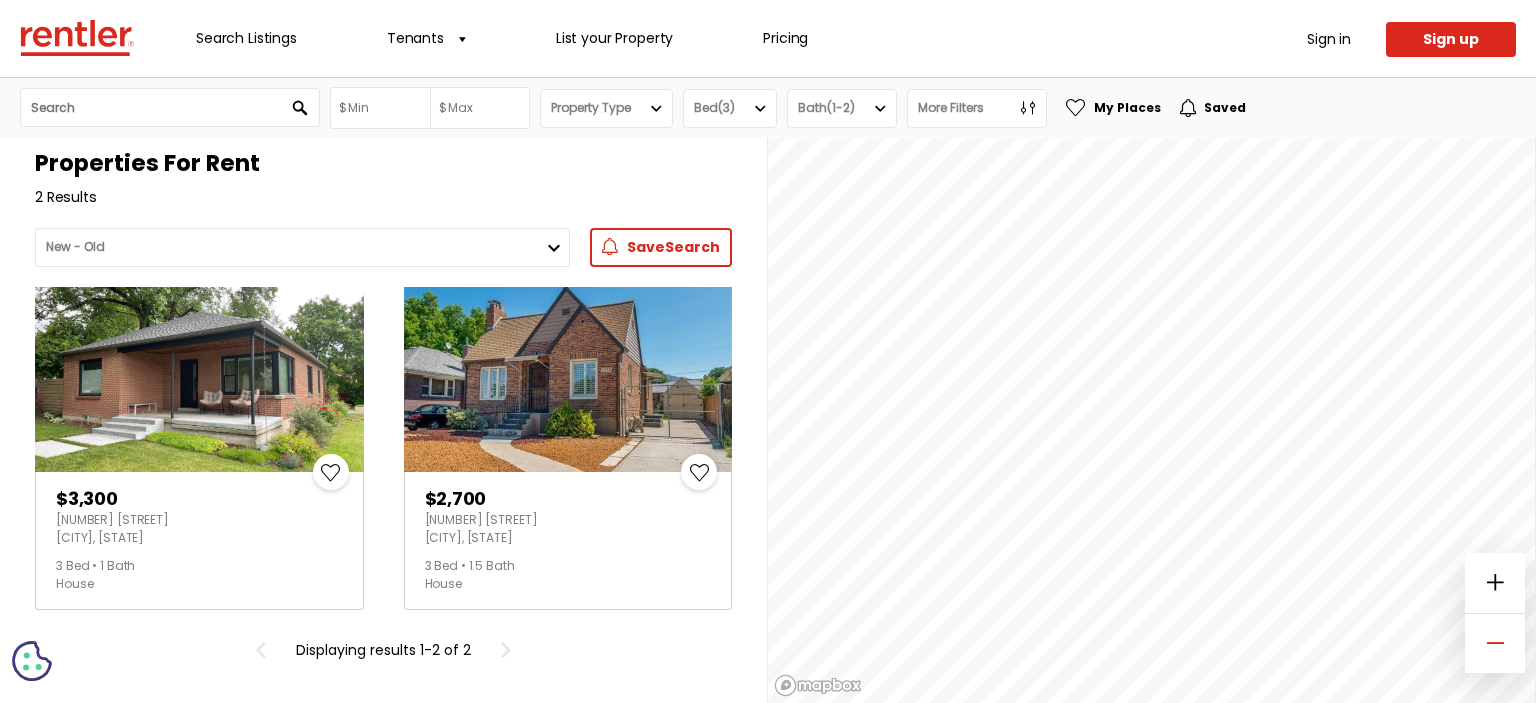 click at bounding box center [1495, 643] 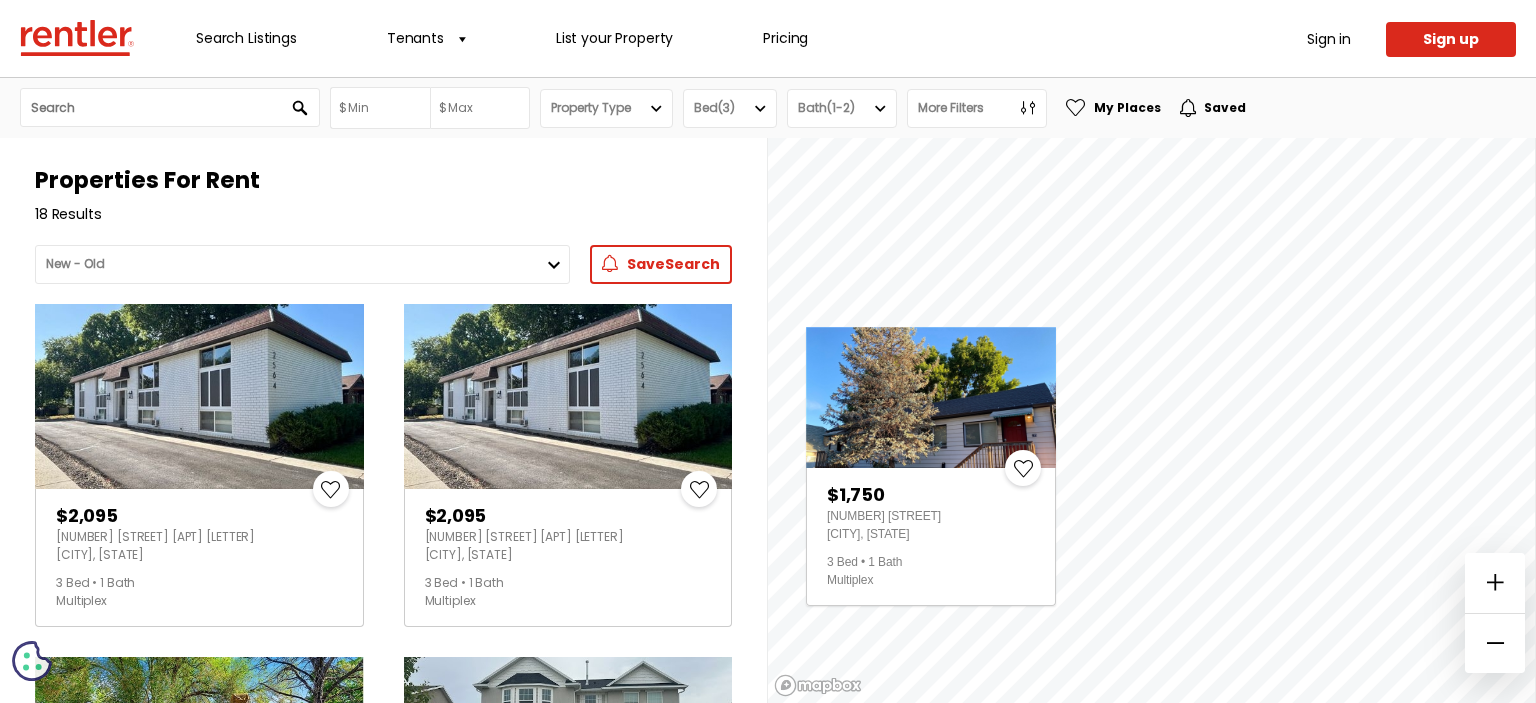 click at bounding box center [931, 397] 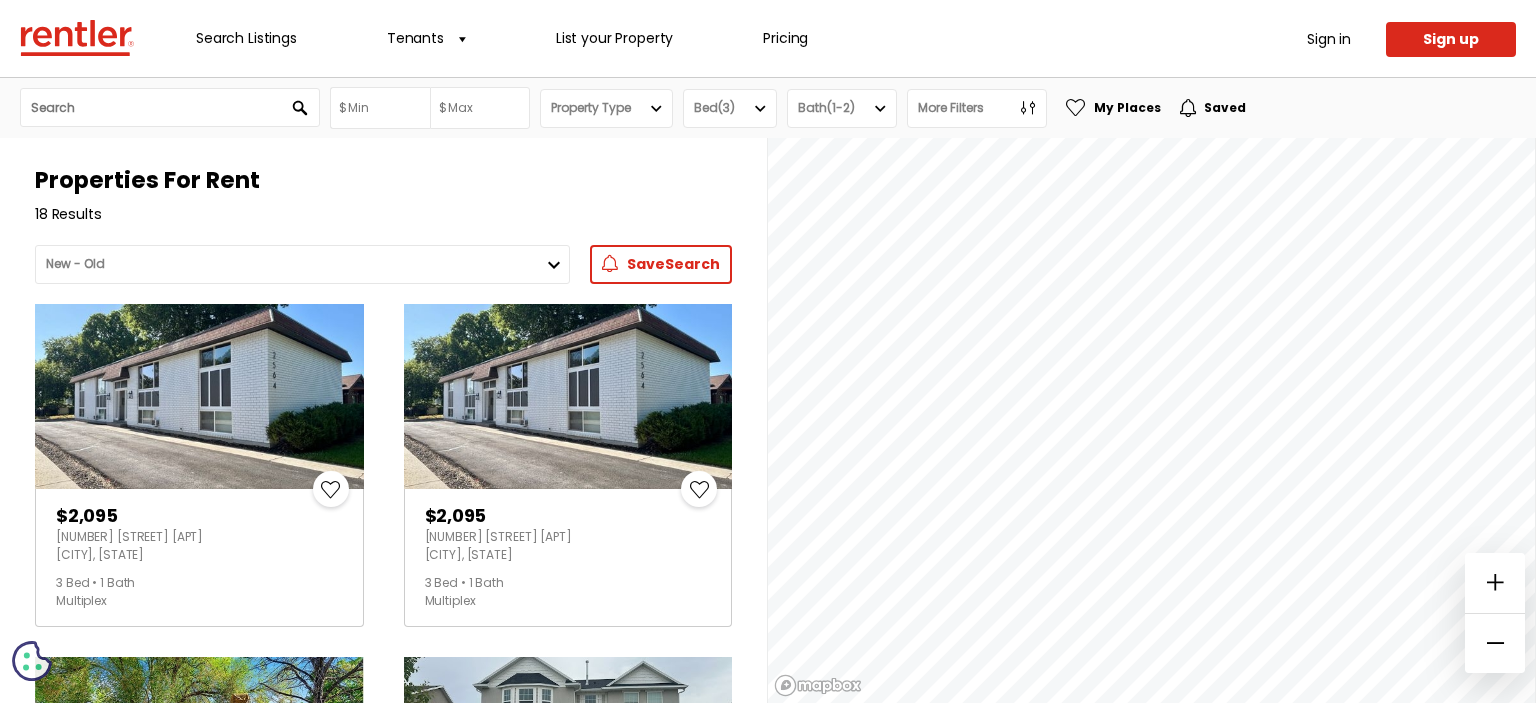 scroll, scrollTop: 0, scrollLeft: 0, axis: both 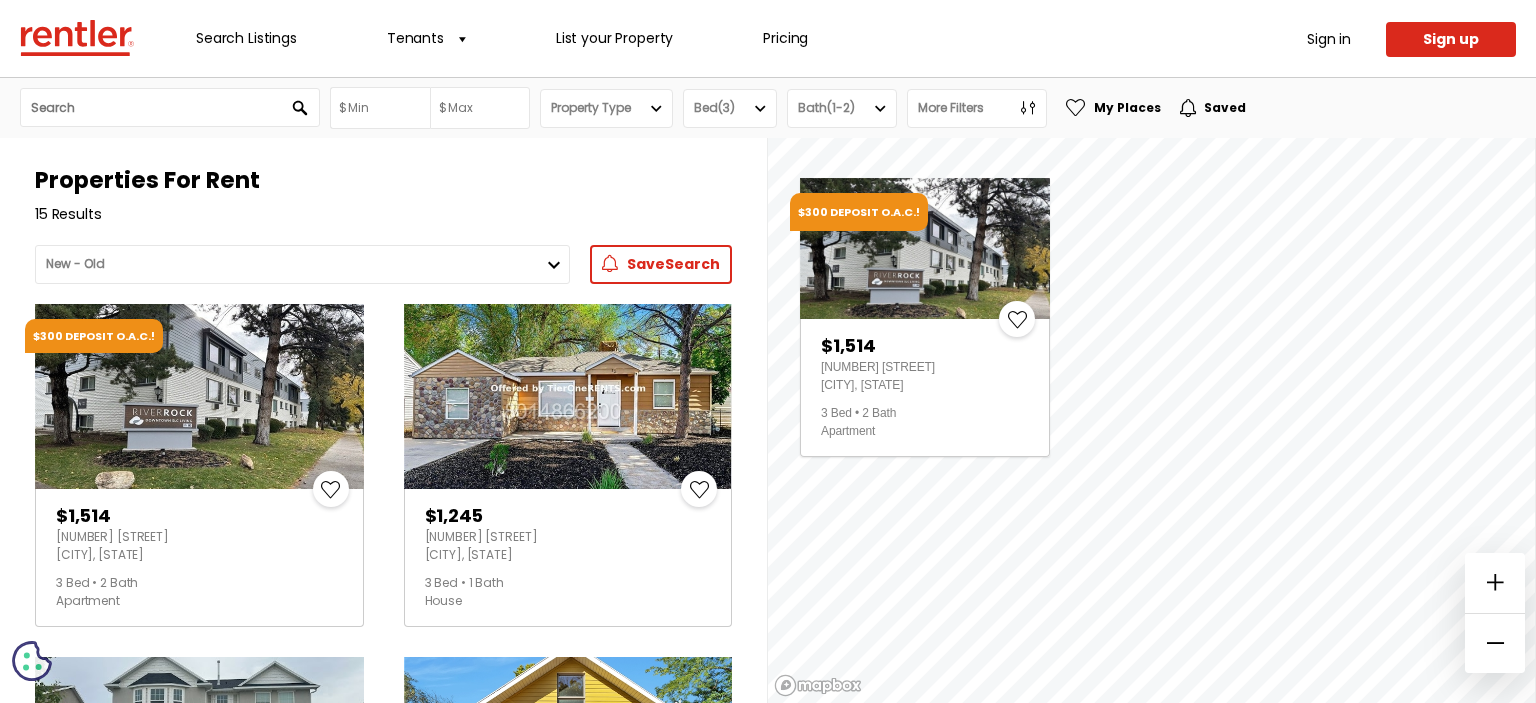 click at bounding box center [925, 248] 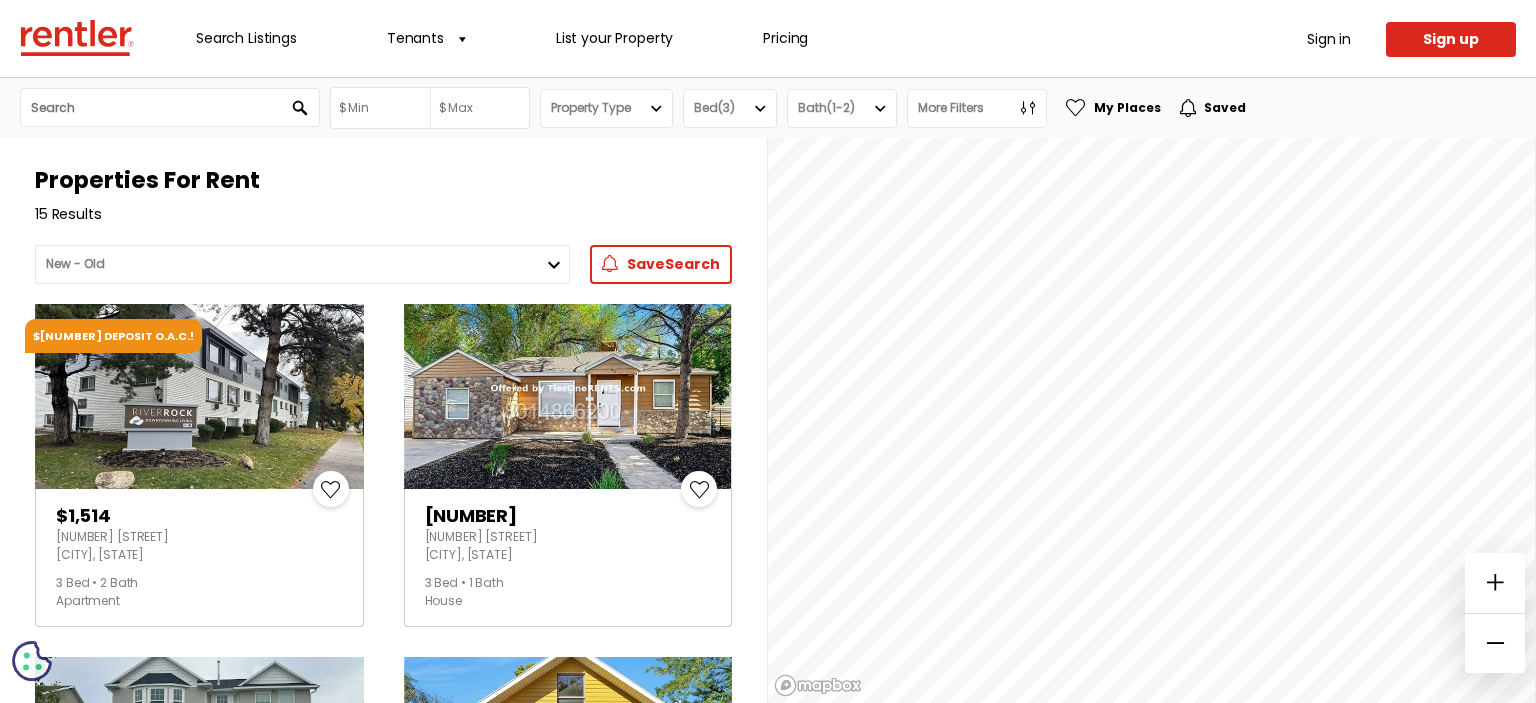 scroll, scrollTop: 0, scrollLeft: 0, axis: both 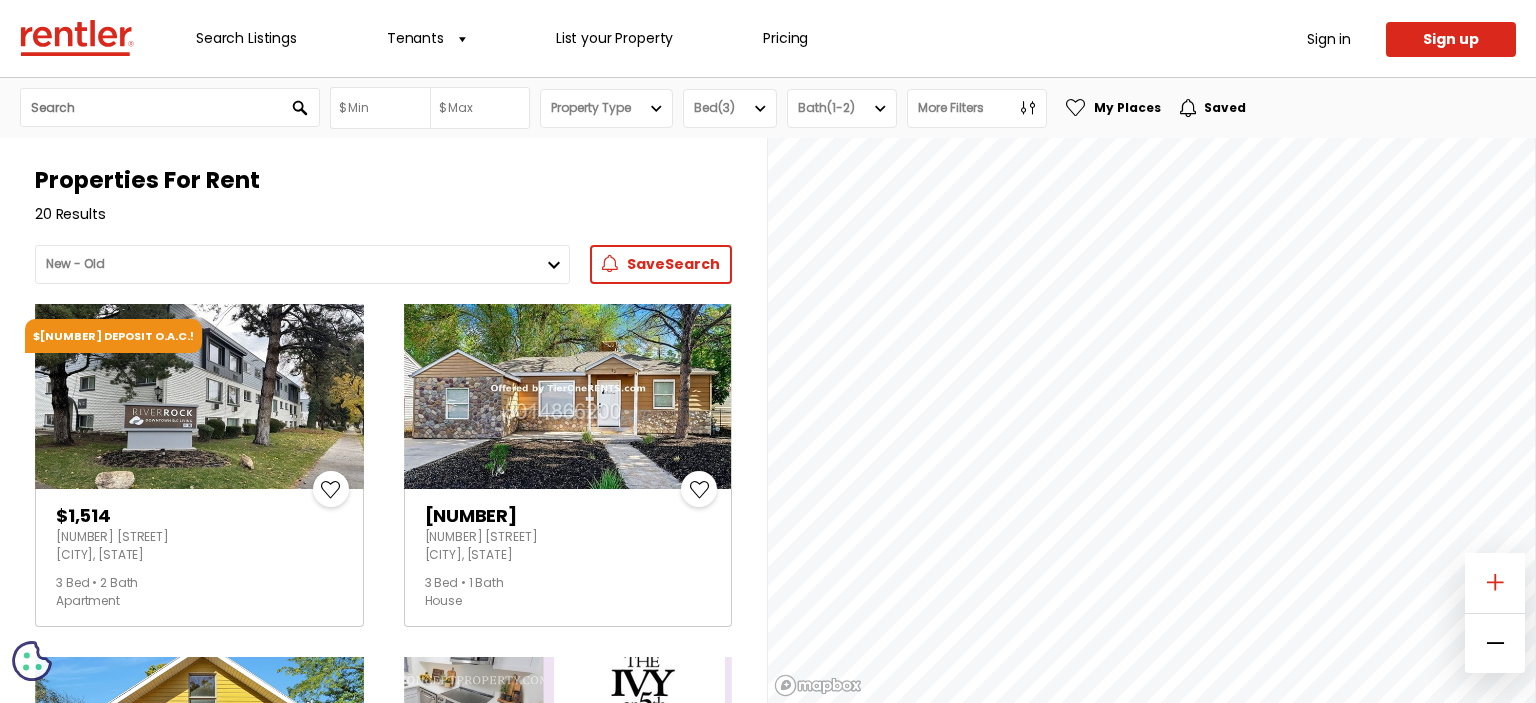 click at bounding box center (1495, 583) 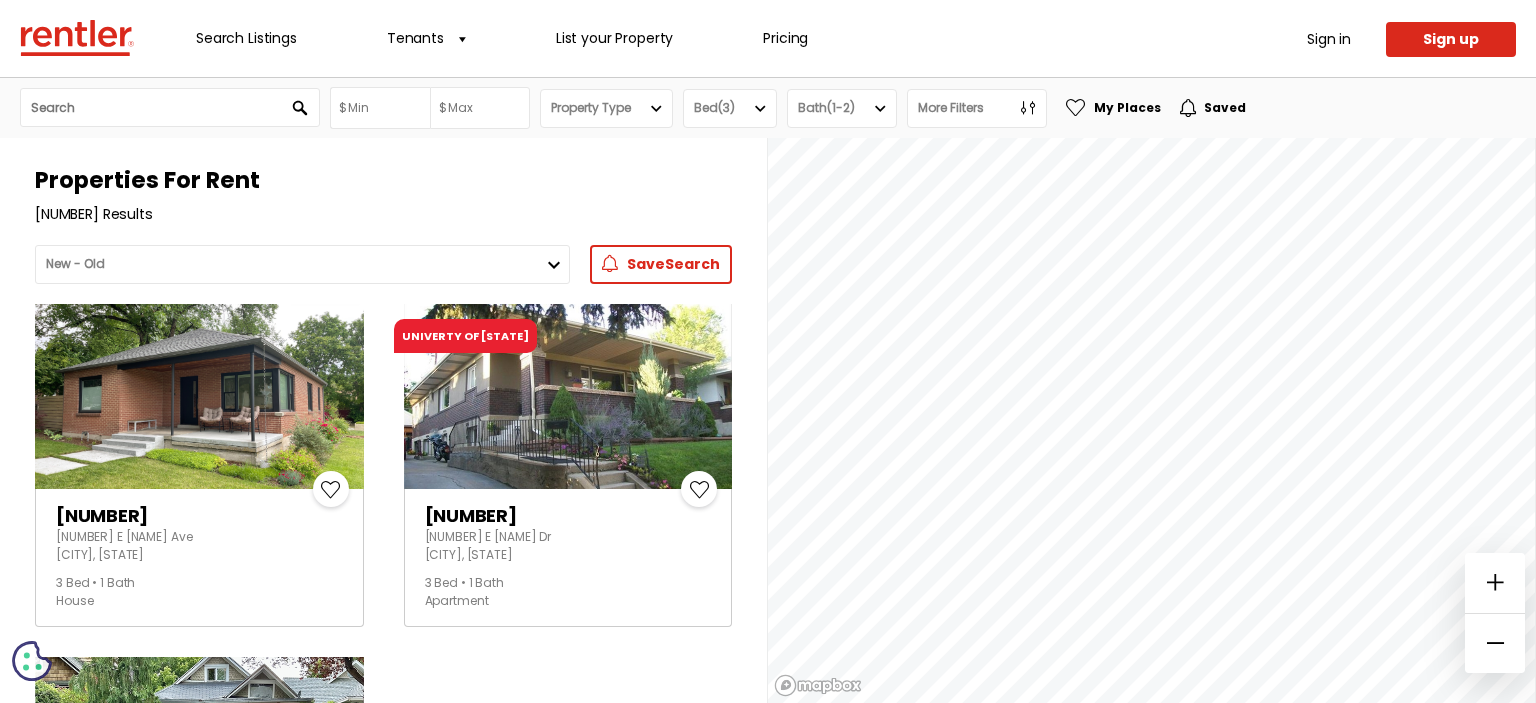 click at bounding box center [760, 108] 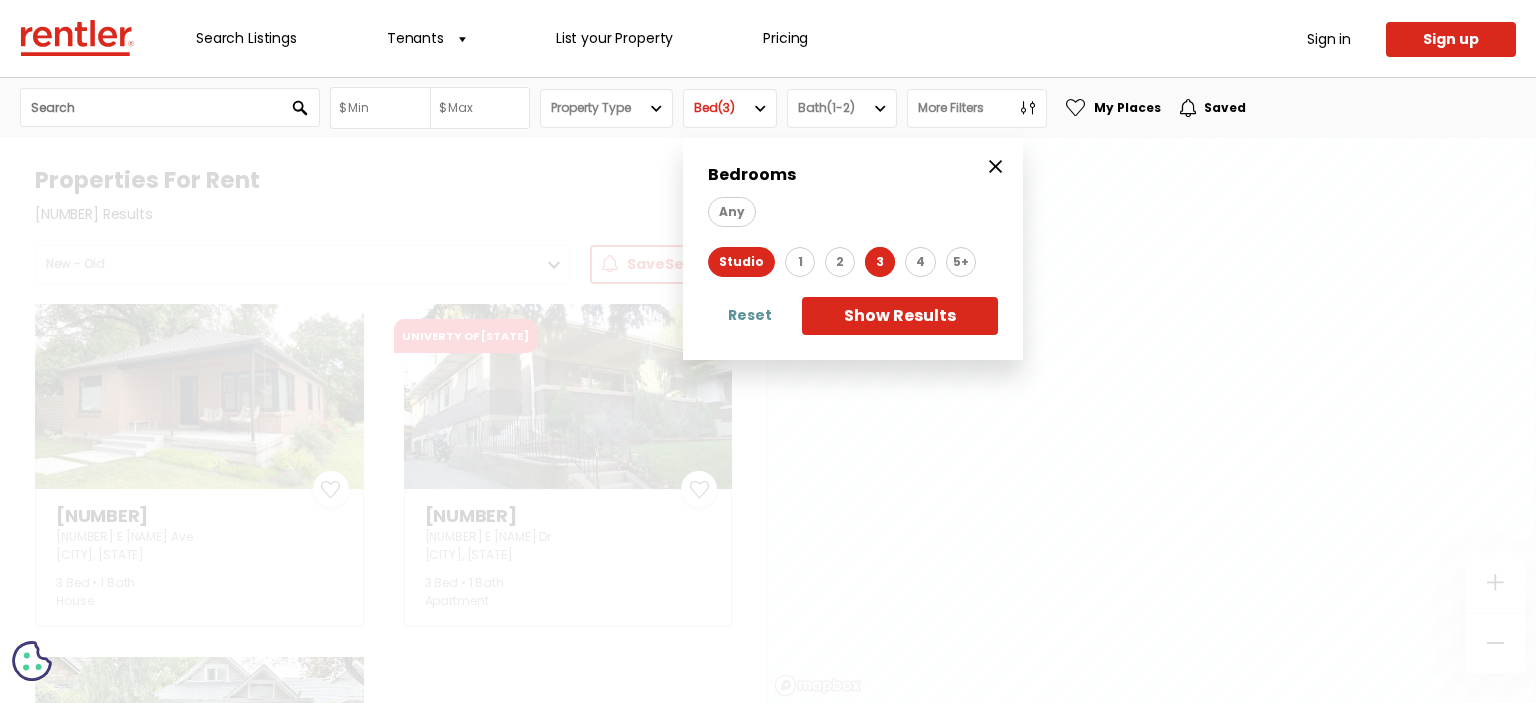 click on "Studio" at bounding box center [741, 262] 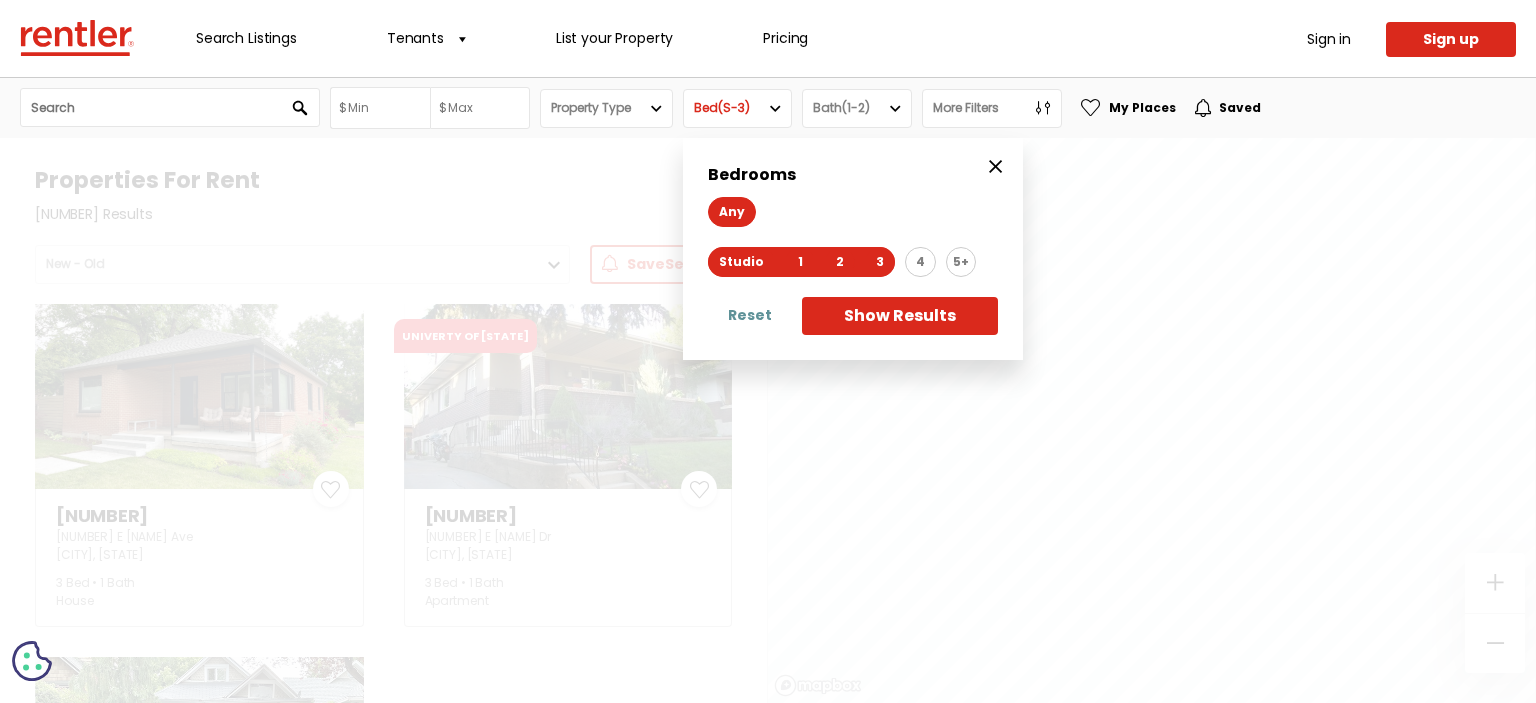 click on "Any" at bounding box center [732, 212] 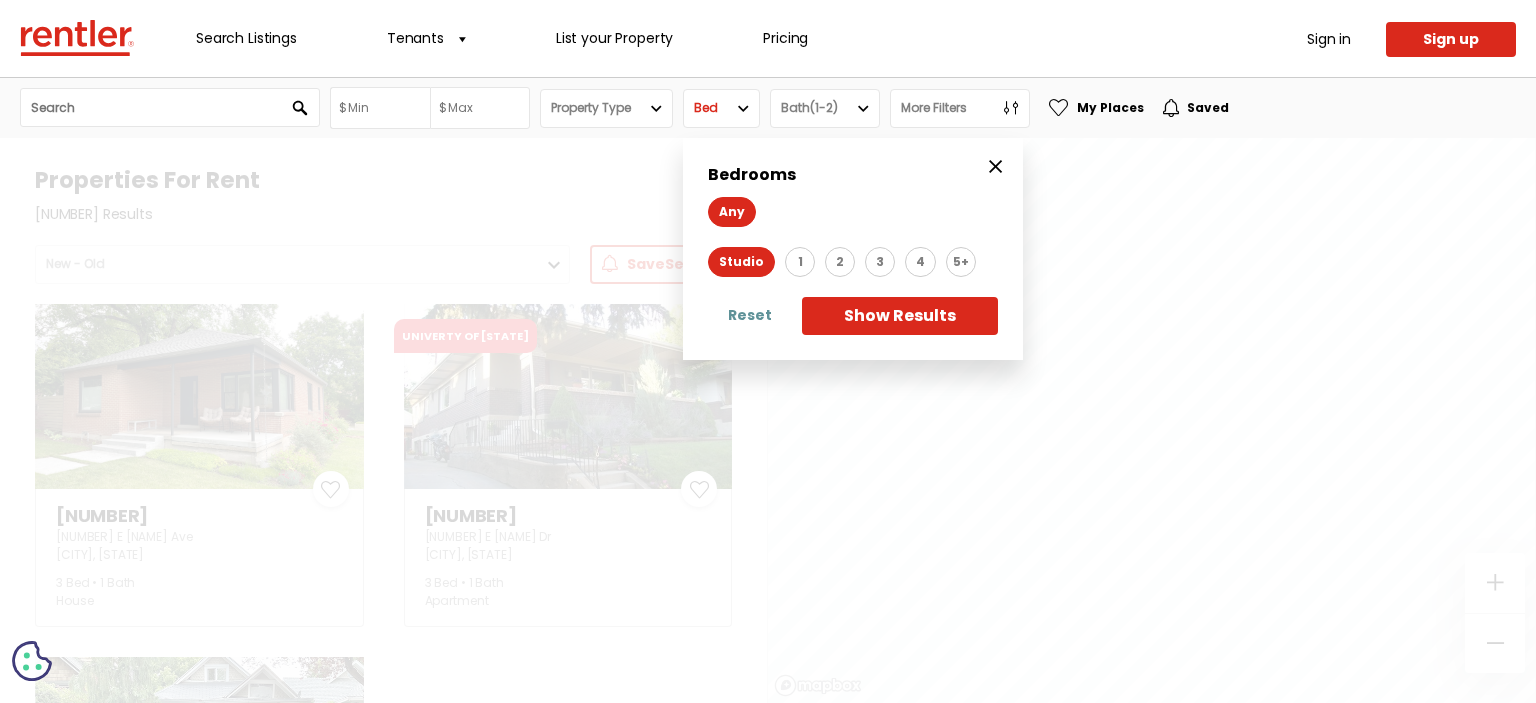 click on "Studio" at bounding box center (741, 262) 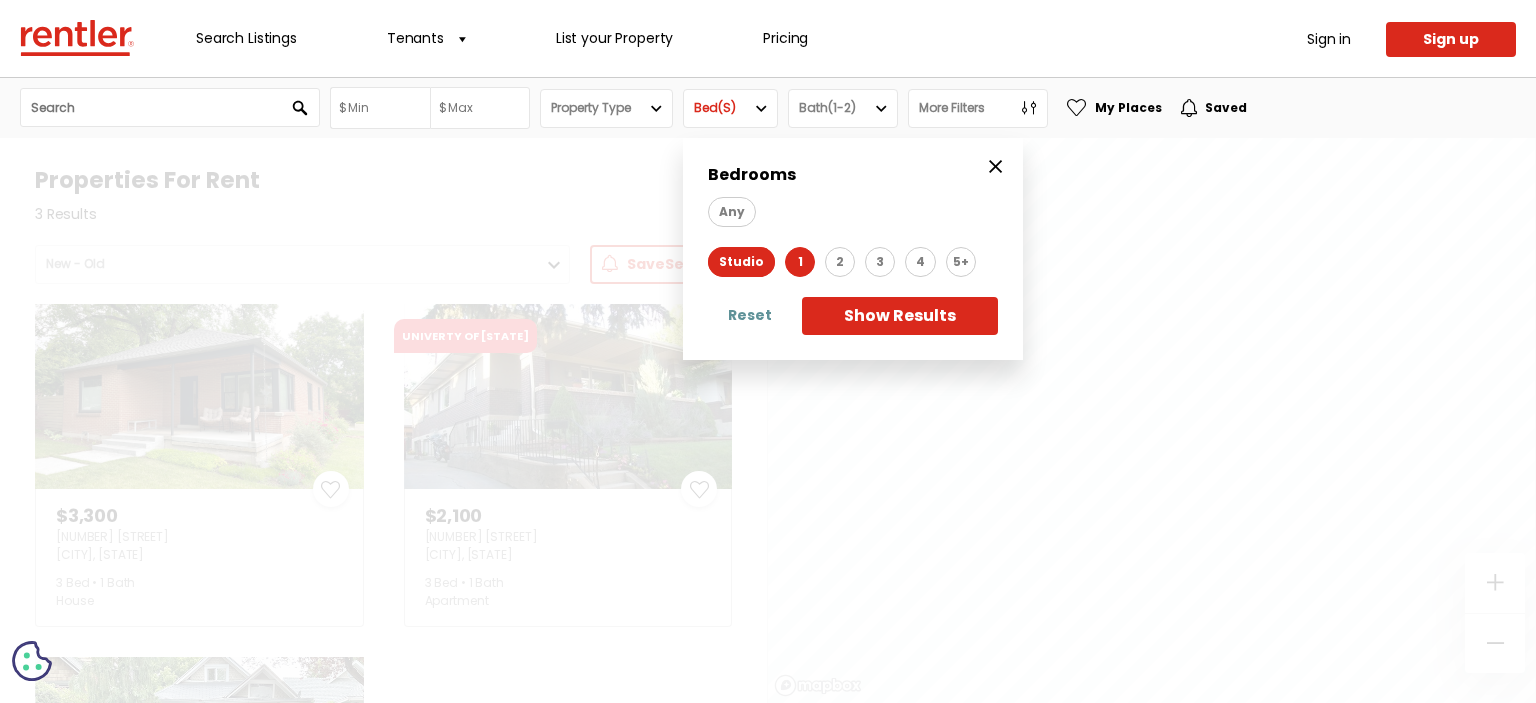 click on "1" at bounding box center [800, 262] 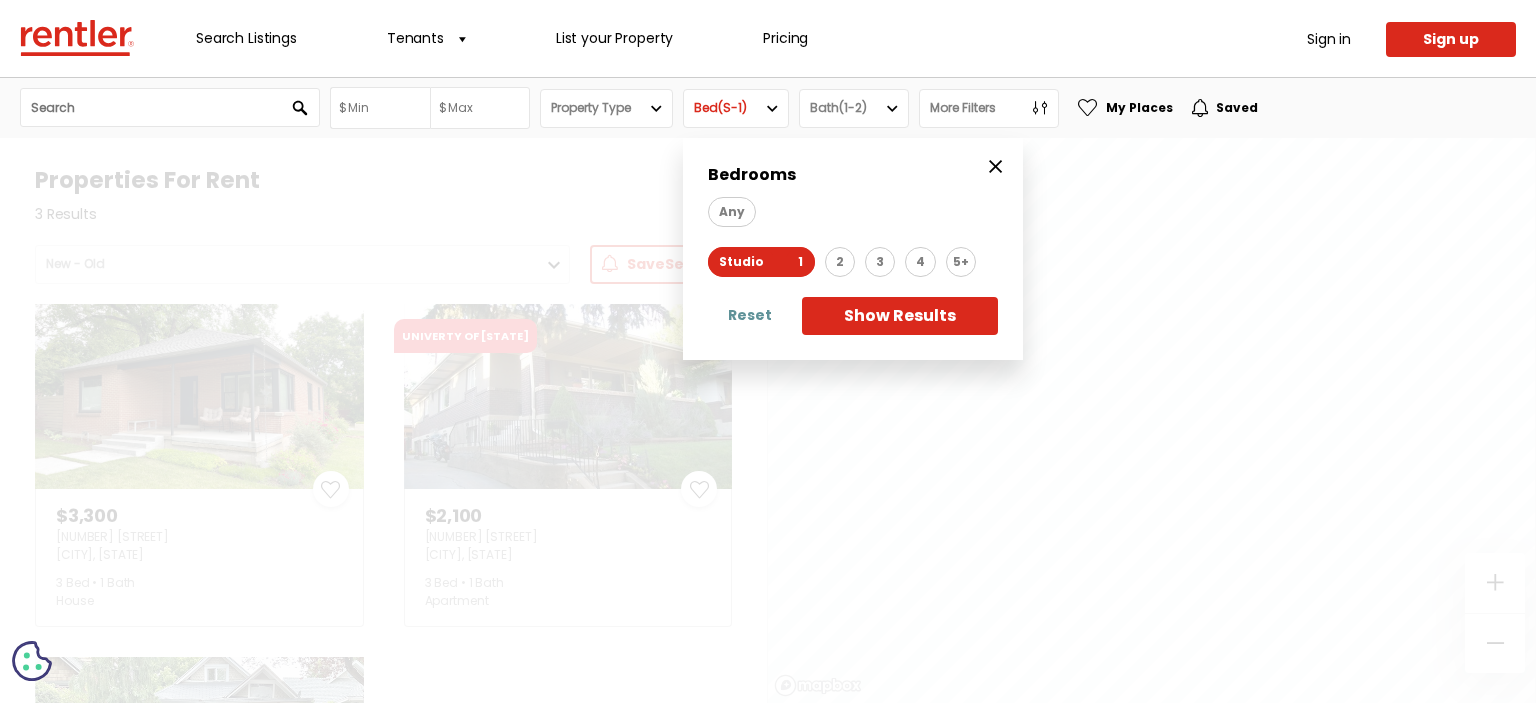 click on "1" at bounding box center [800, 262] 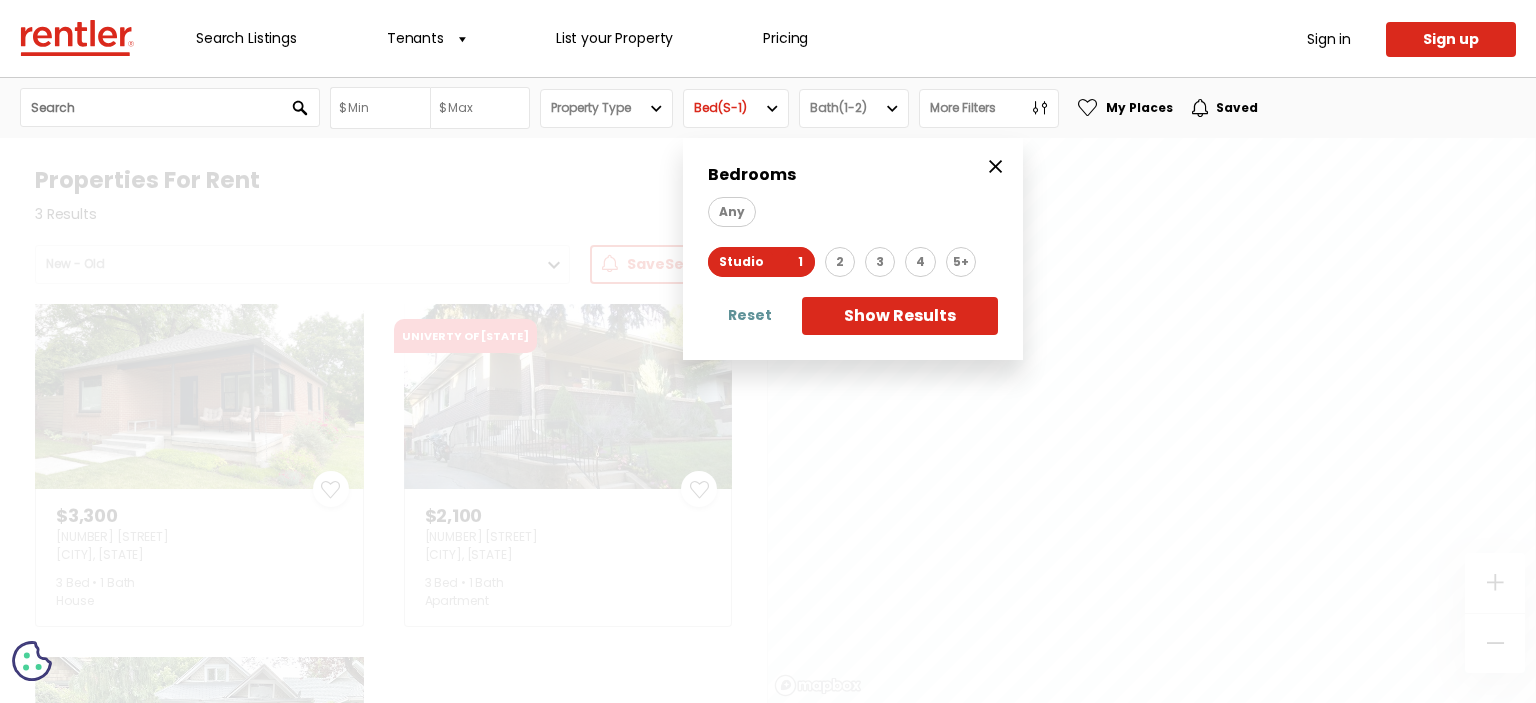 click on "Show Results" at bounding box center [900, 316] 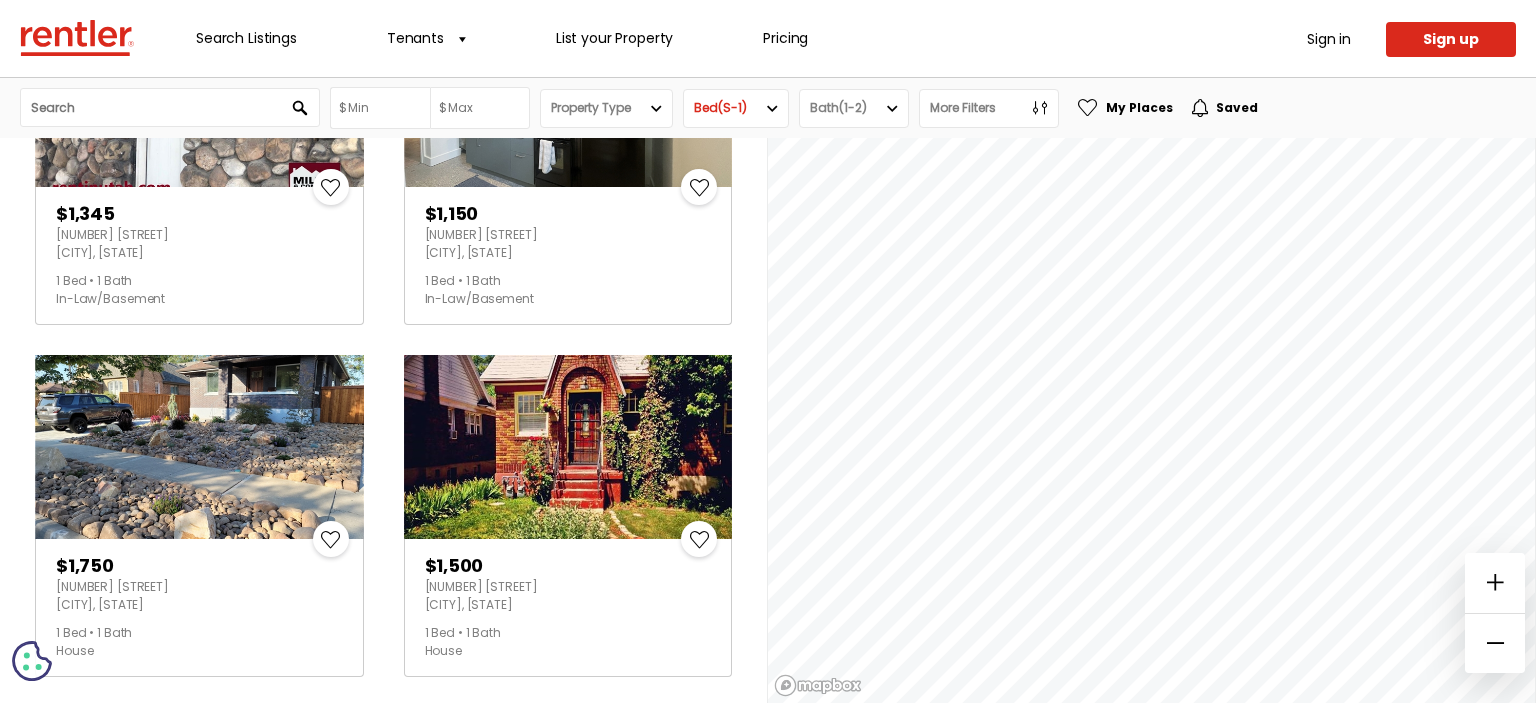 scroll, scrollTop: 700, scrollLeft: 0, axis: vertical 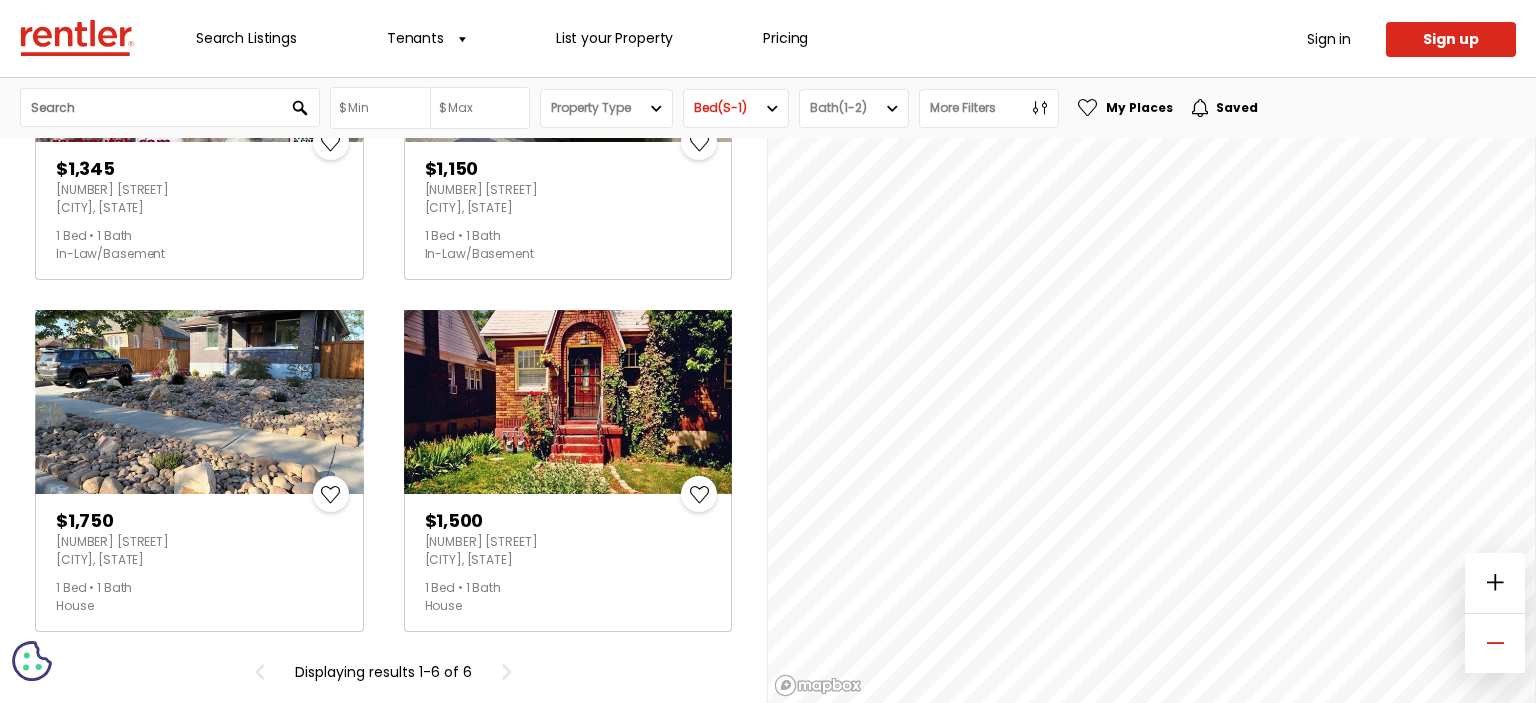 click at bounding box center (1495, 643) 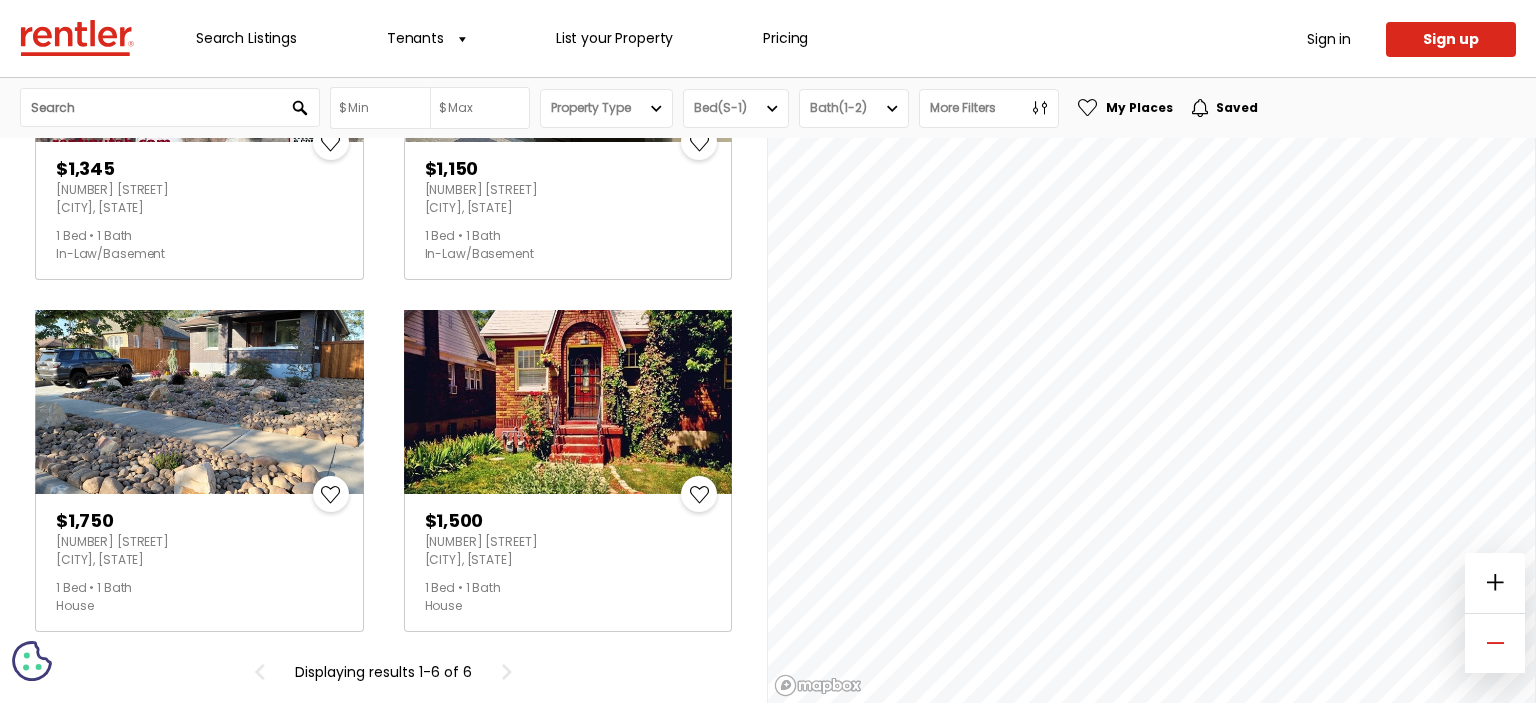 scroll, scrollTop: 0, scrollLeft: 0, axis: both 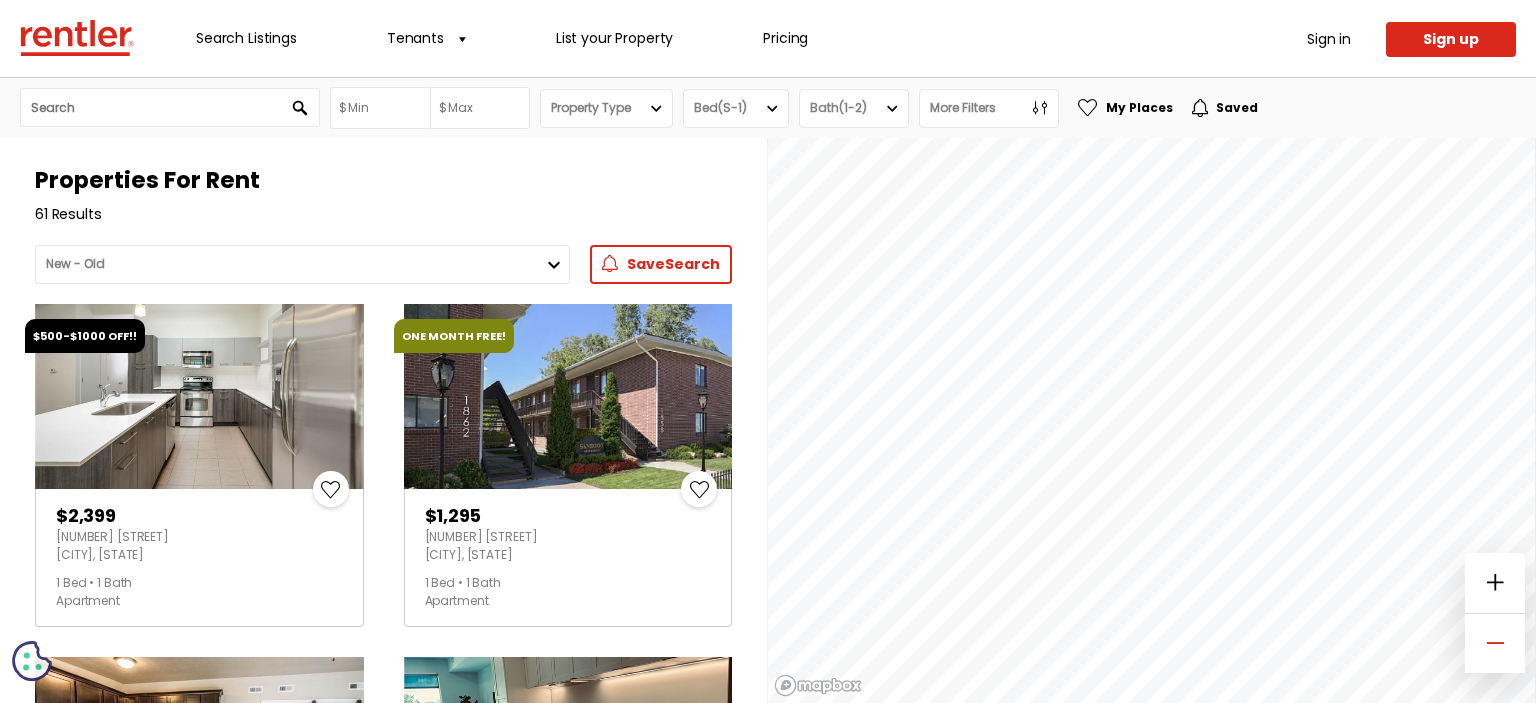 click at bounding box center (1495, 643) 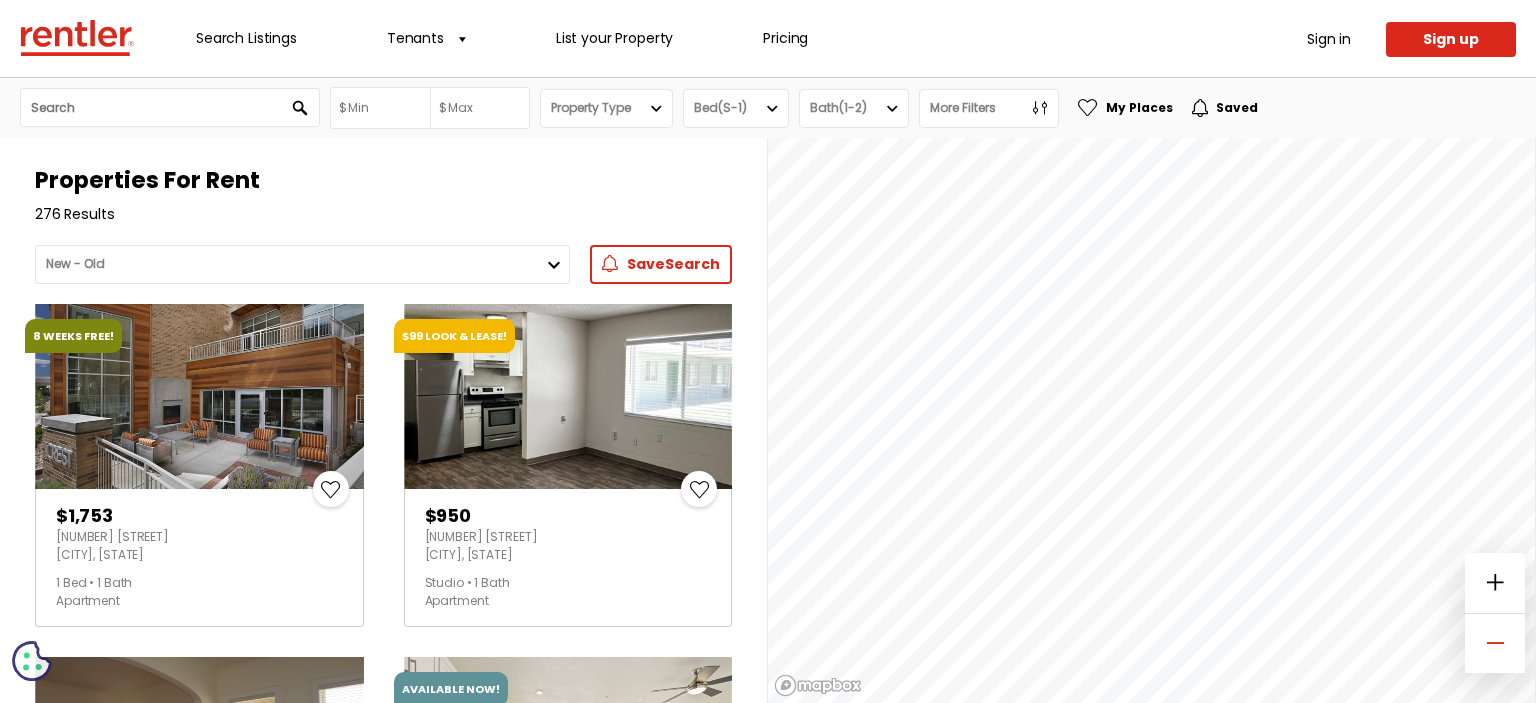 click at bounding box center (1495, 643) 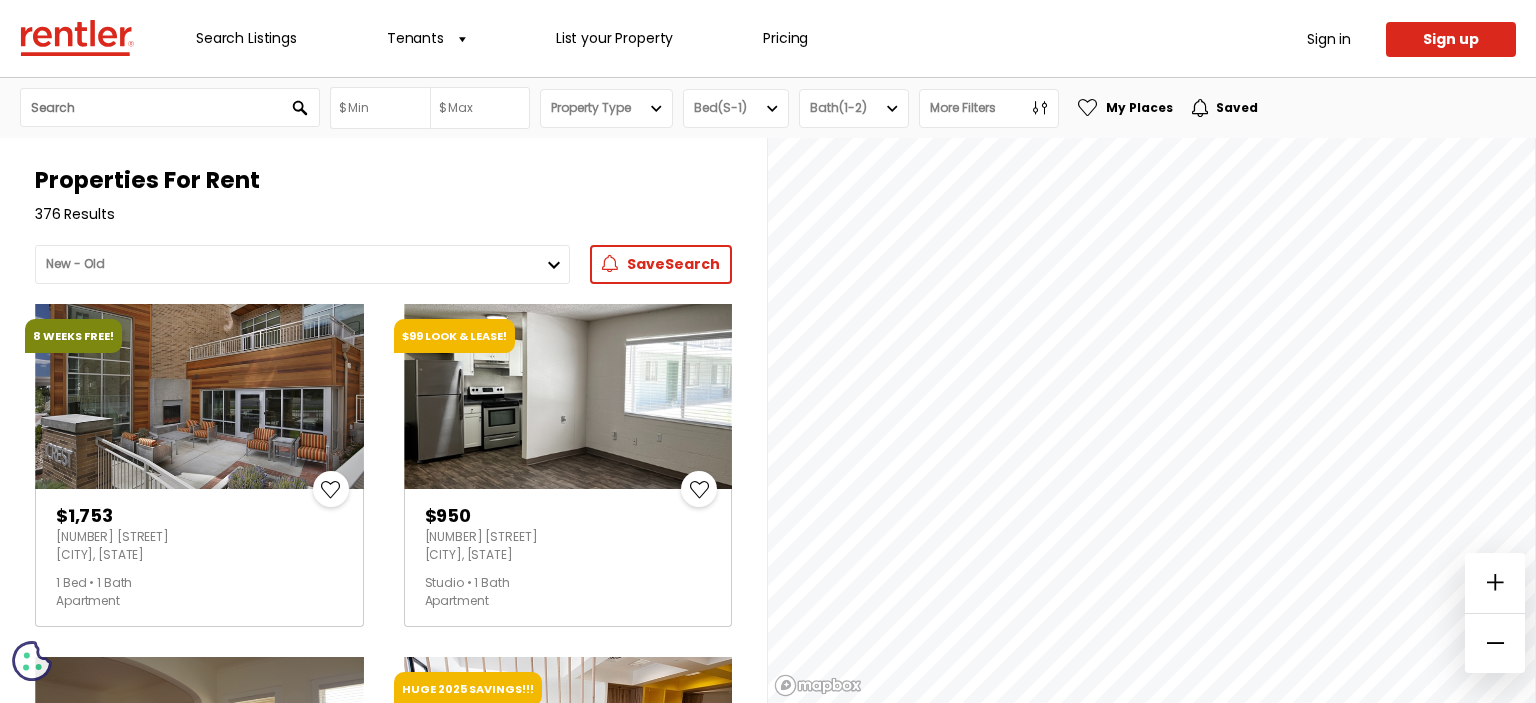 scroll, scrollTop: 0, scrollLeft: 0, axis: both 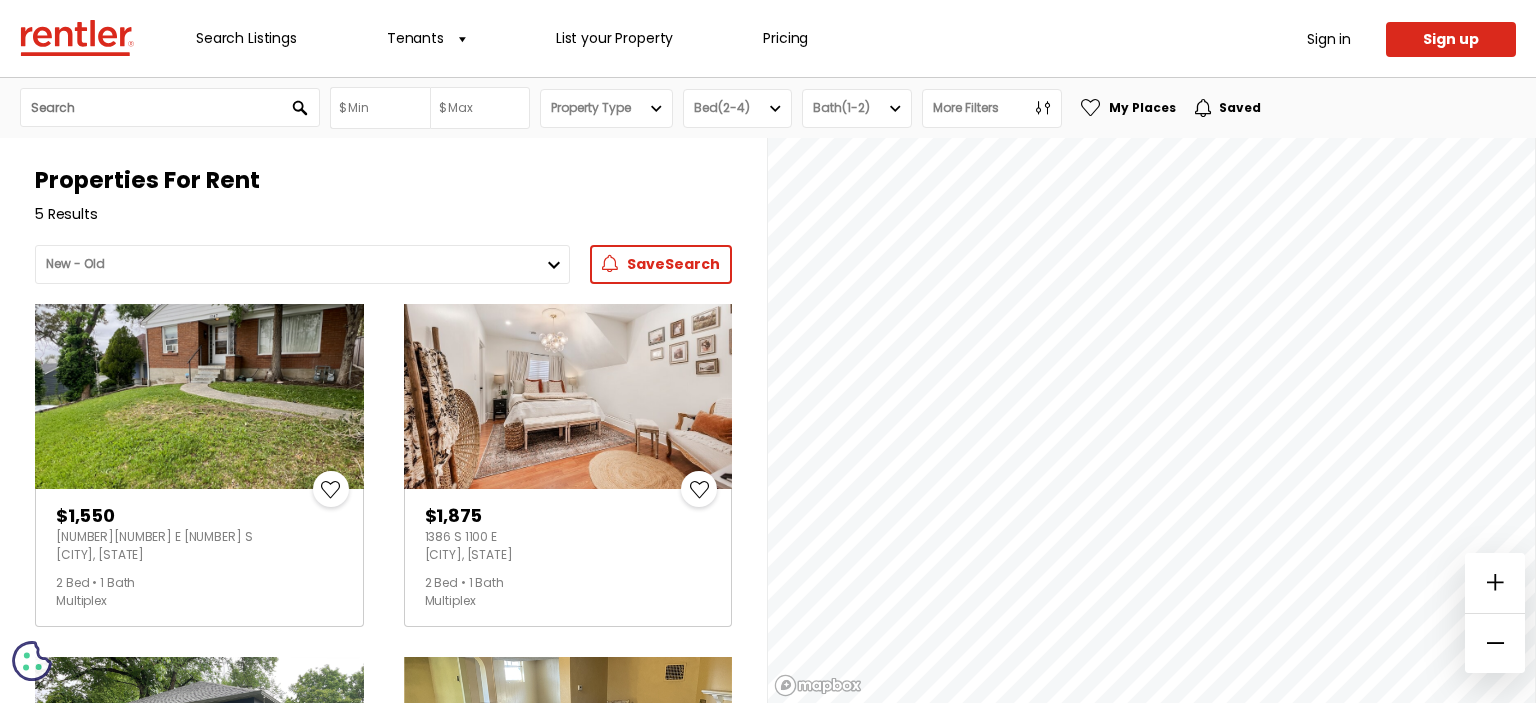 click on "© Mapbox   © OpenStreetMap   Improve this map" at bounding box center [1152, 420] 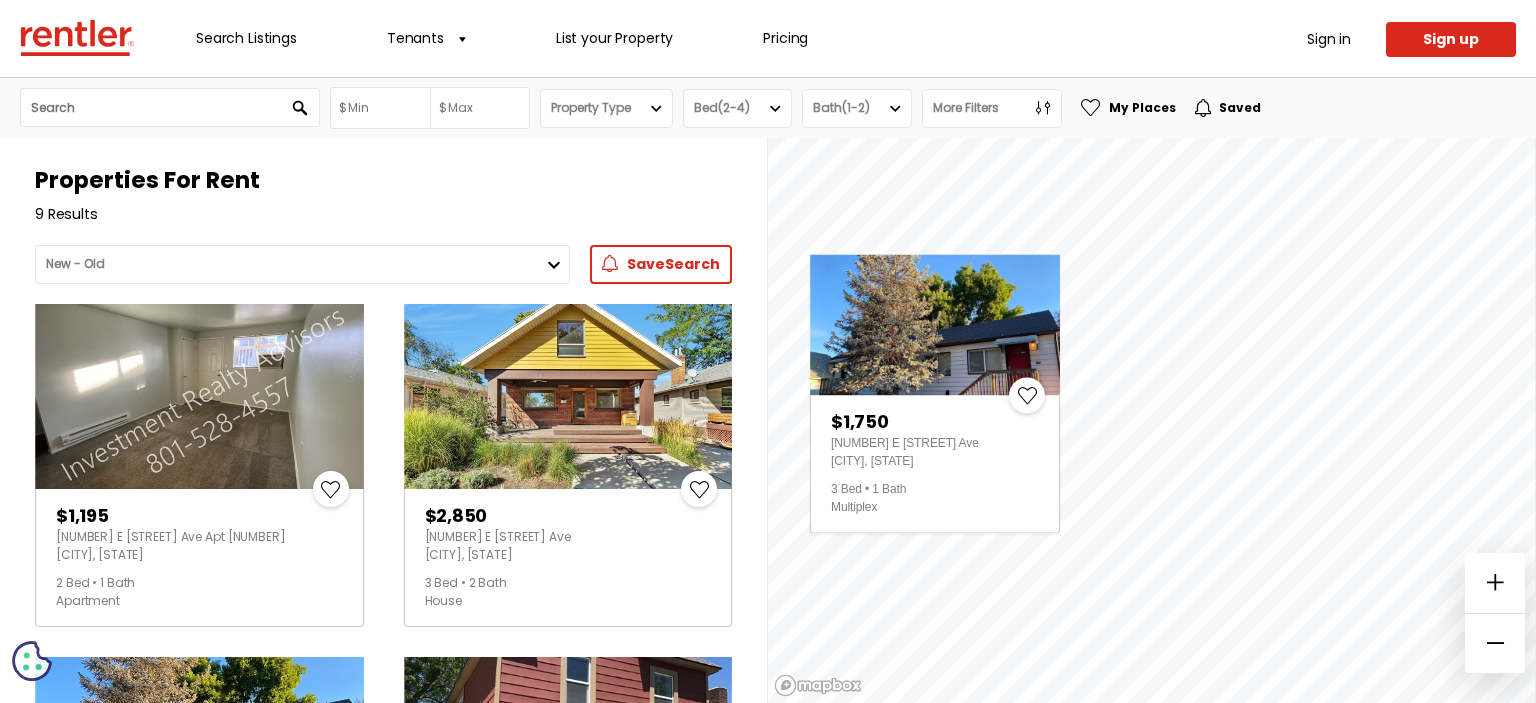 click at bounding box center (935, 324) 